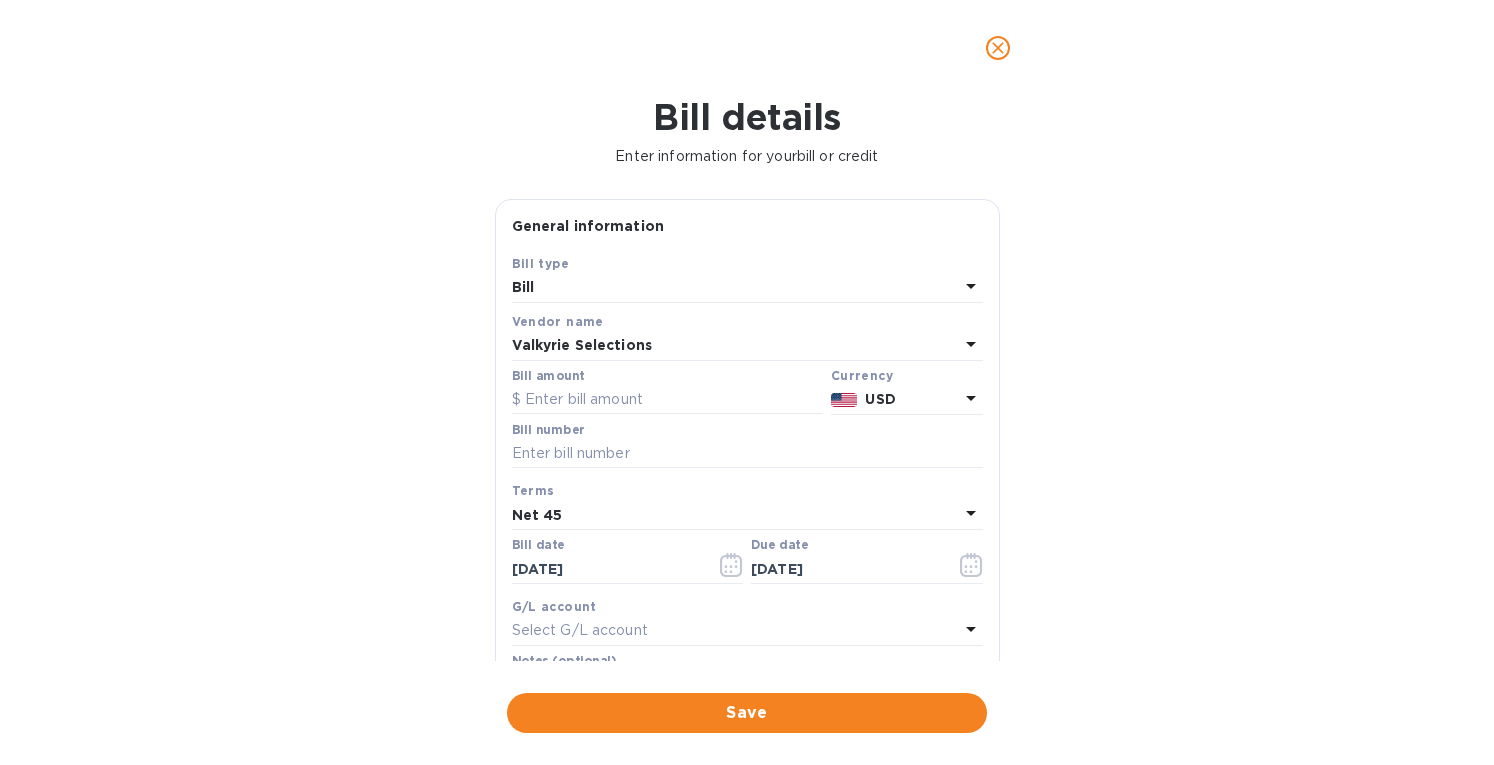 scroll, scrollTop: 0, scrollLeft: 0, axis: both 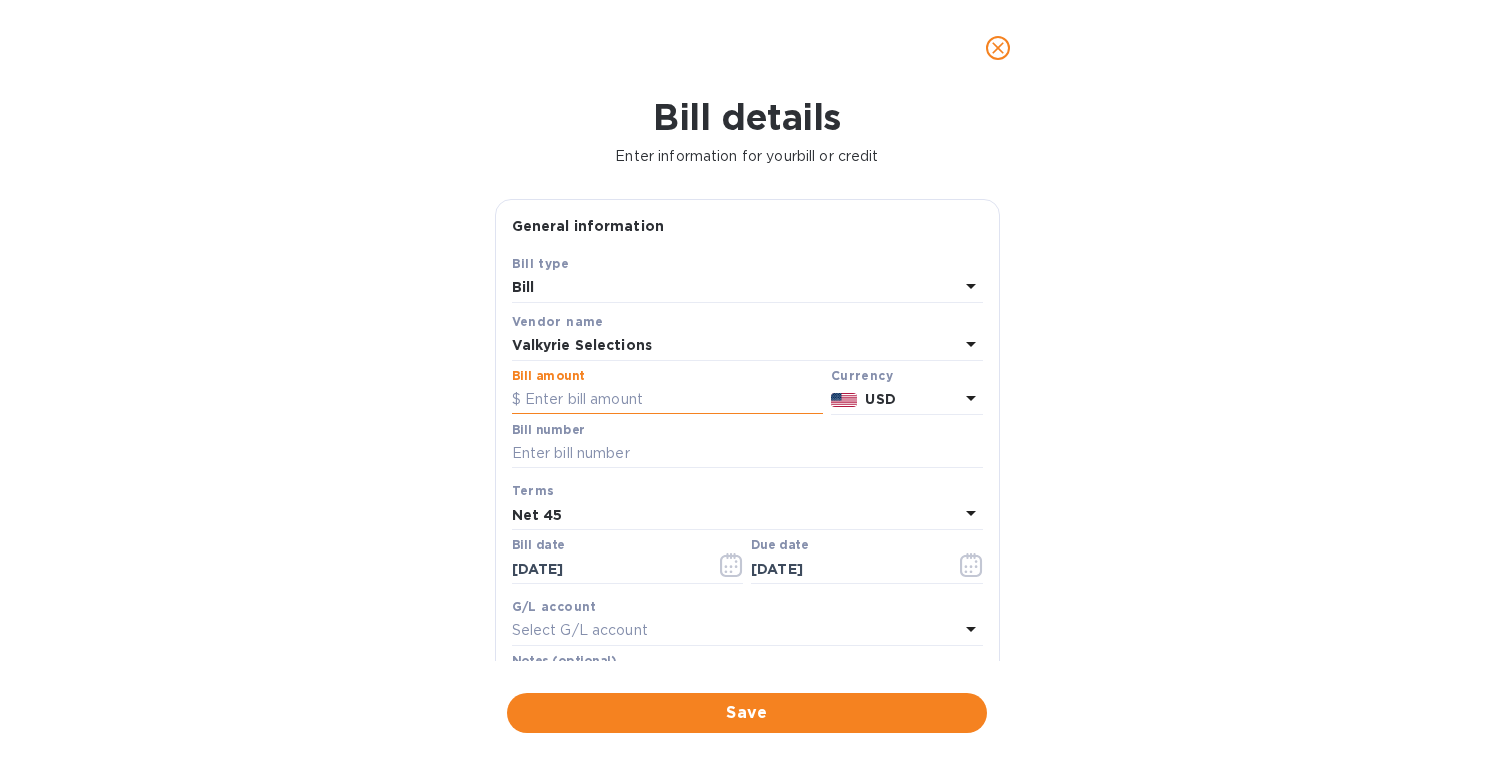 click at bounding box center (667, 400) 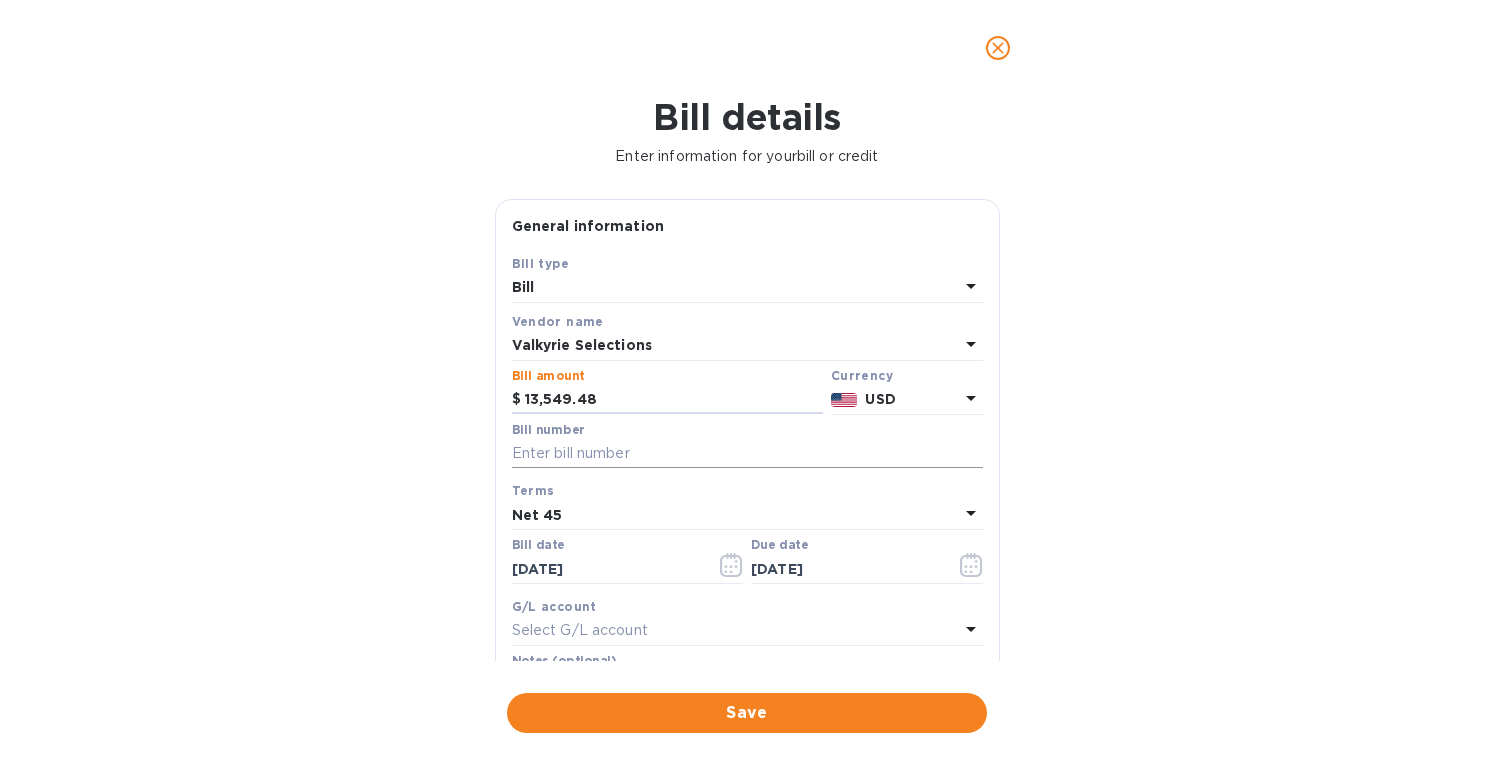 type on "13,549.48" 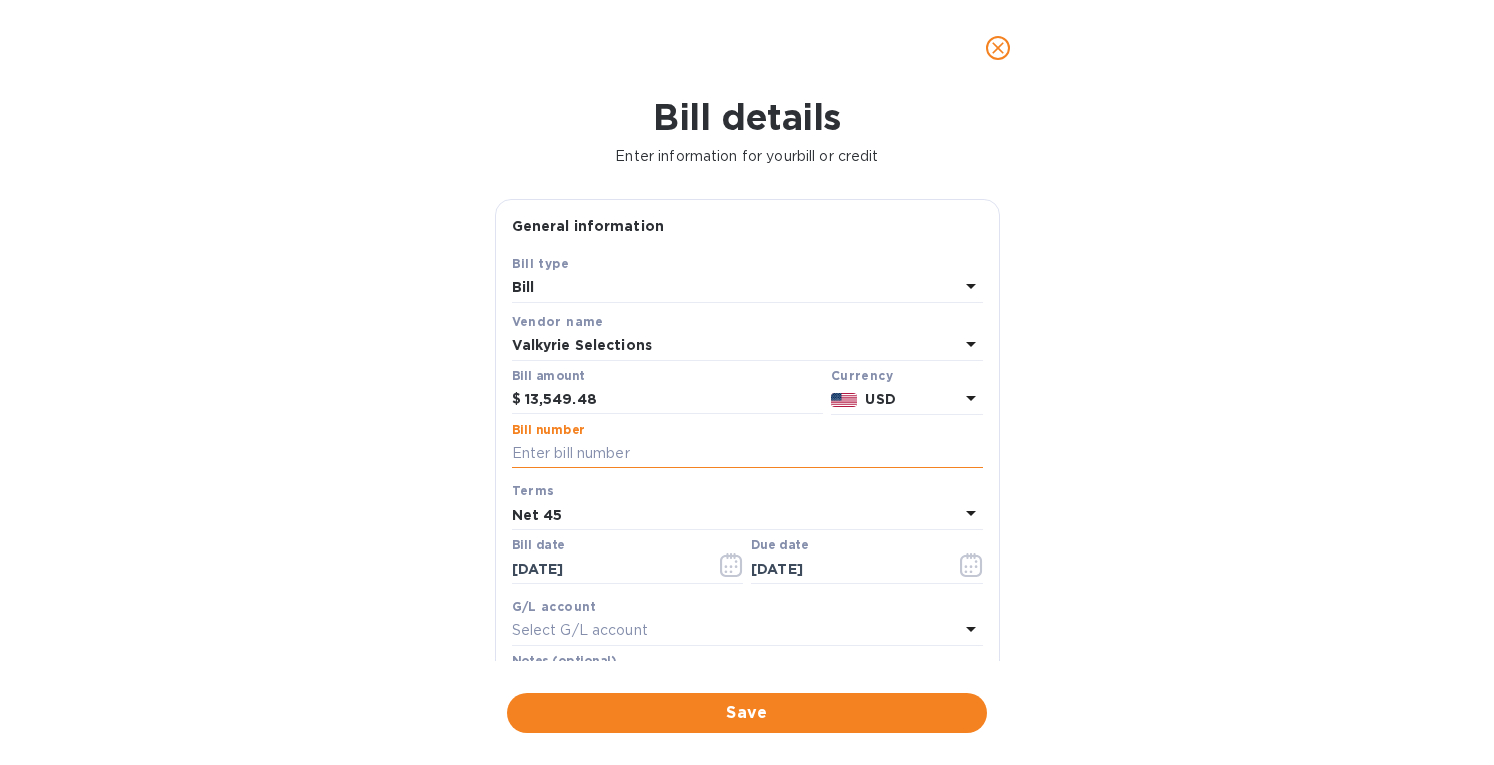 click at bounding box center [747, 454] 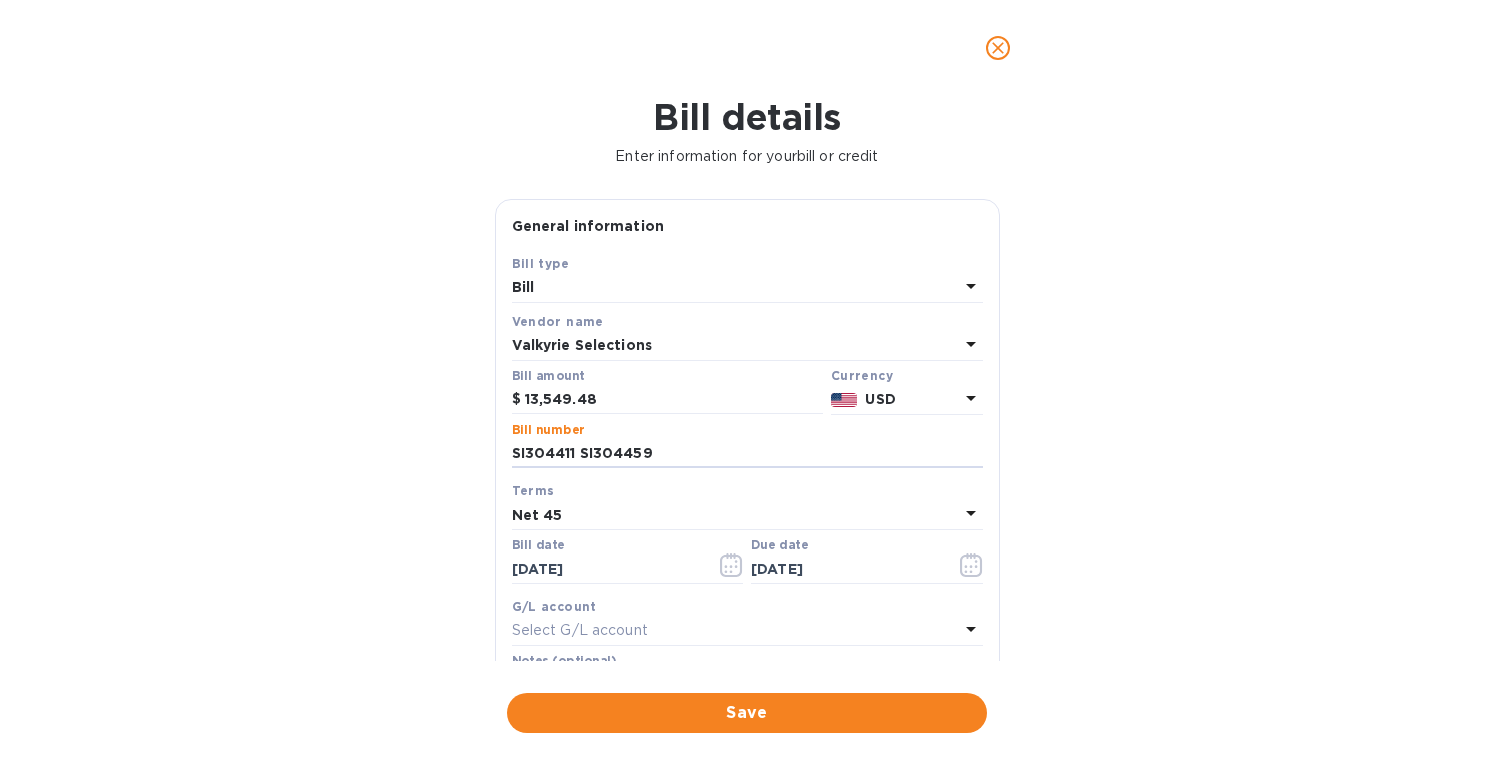 type on "SI304411 SI304459" 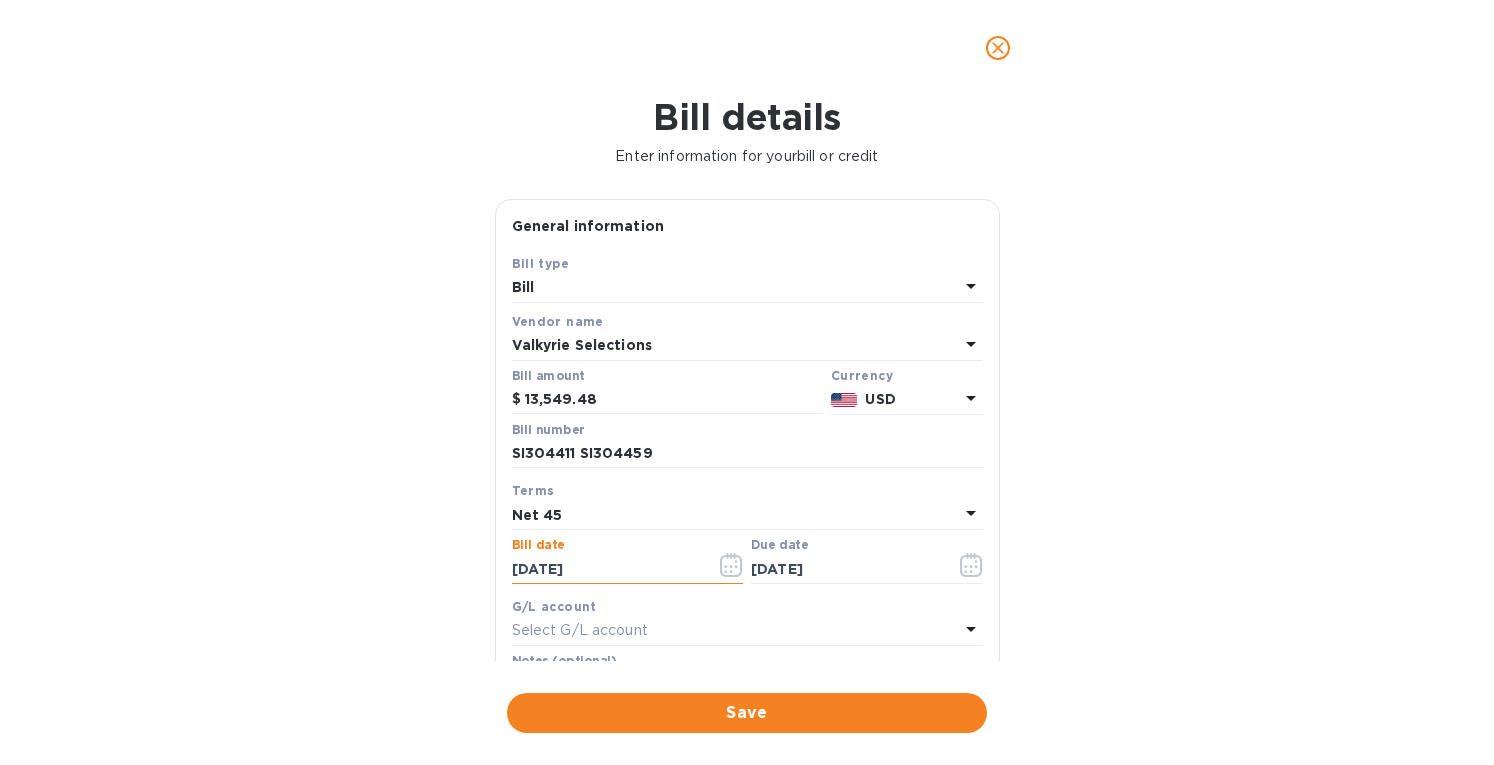drag, startPoint x: 551, startPoint y: 569, endPoint x: 352, endPoint y: 545, distance: 200.44202 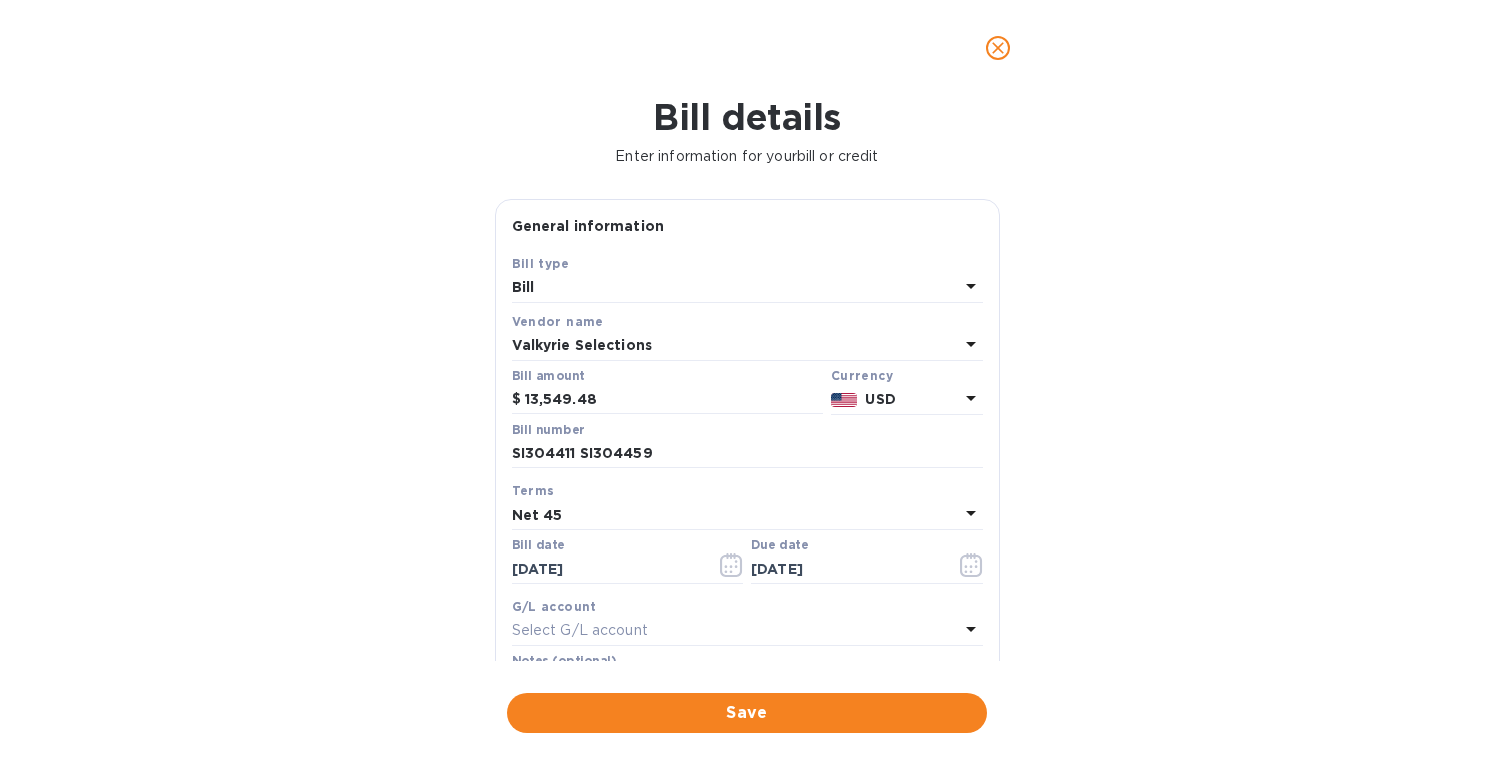 click on "Net 45" at bounding box center [537, 515] 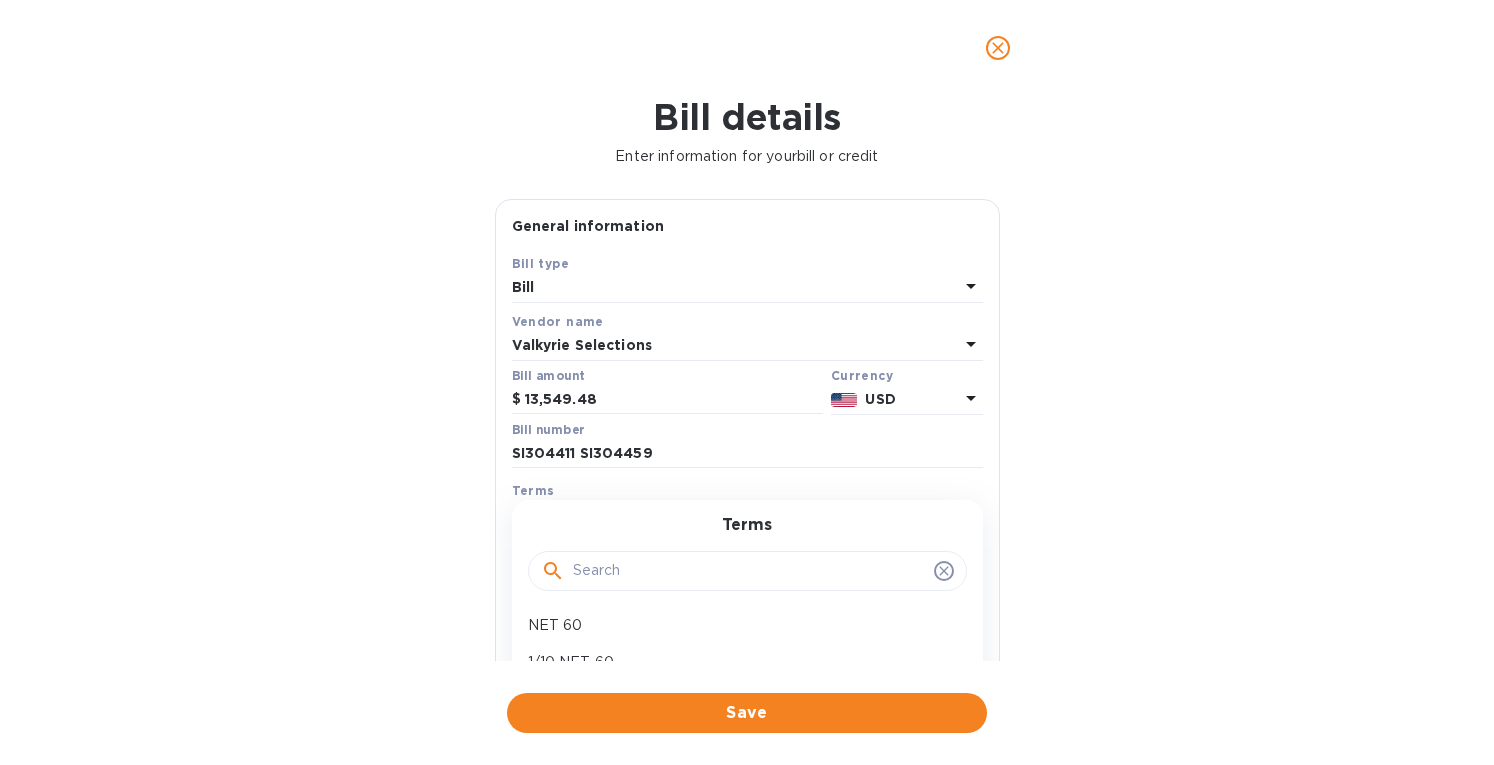 scroll, scrollTop: 0, scrollLeft: 0, axis: both 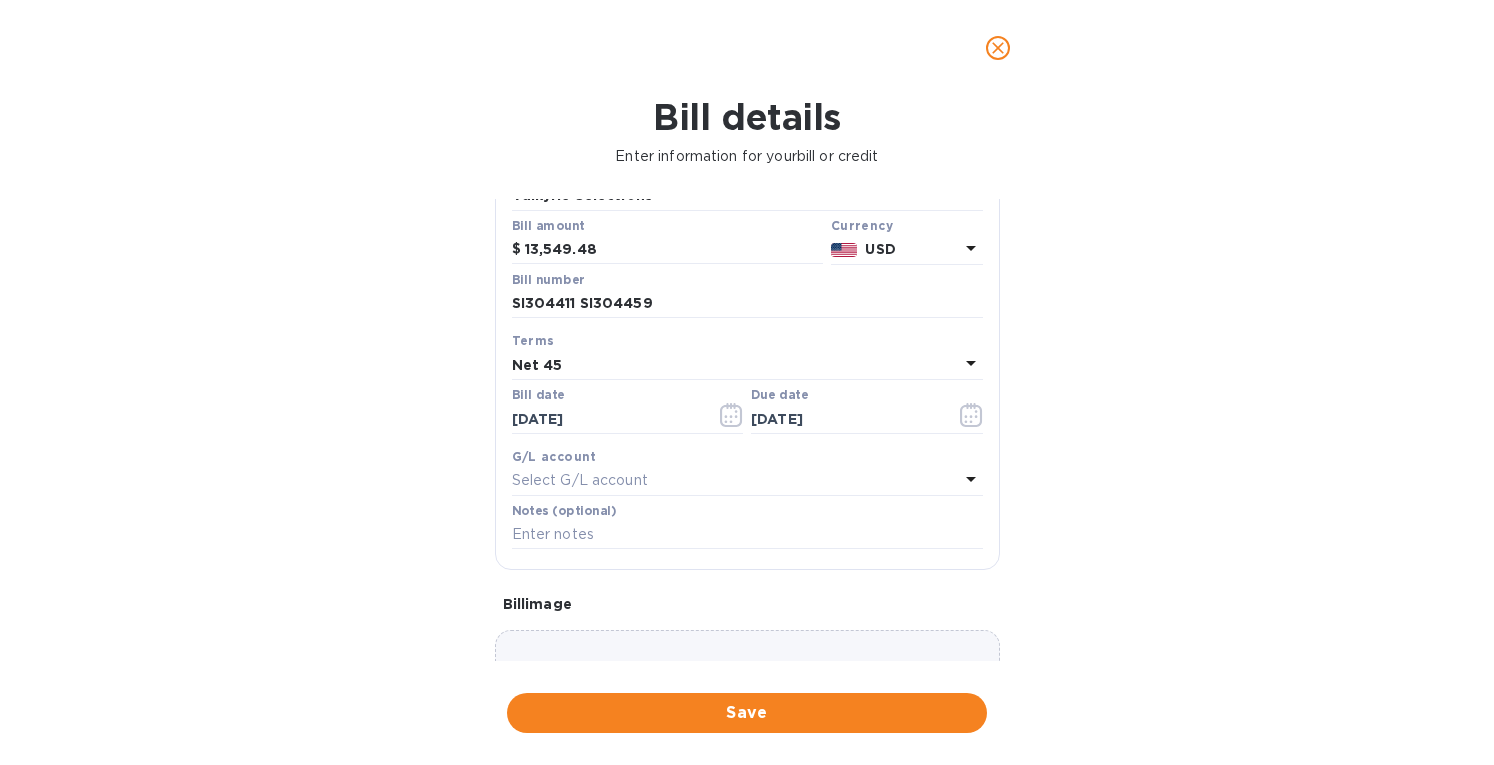 click on "Net 45" at bounding box center (537, 365) 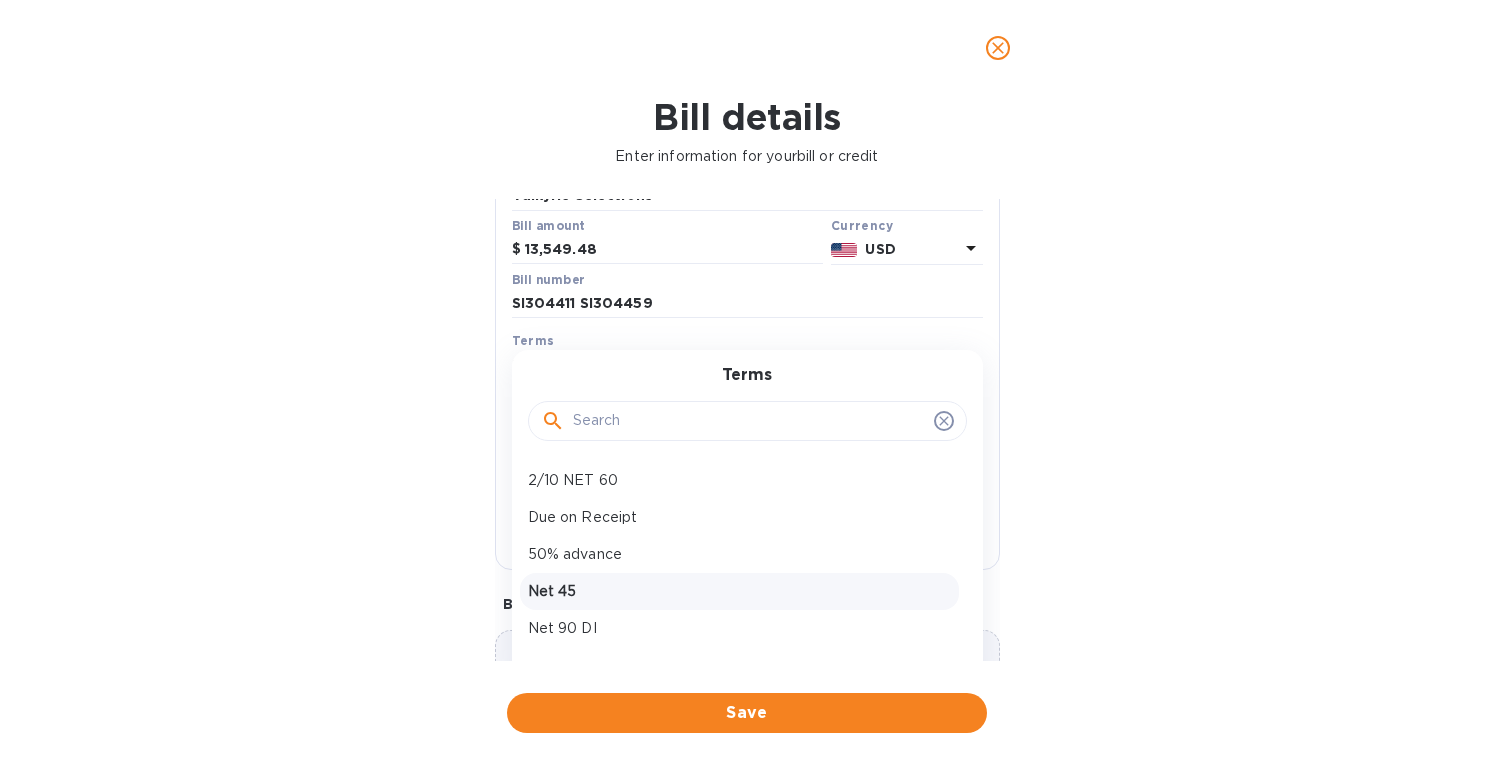 scroll, scrollTop: 140, scrollLeft: 0, axis: vertical 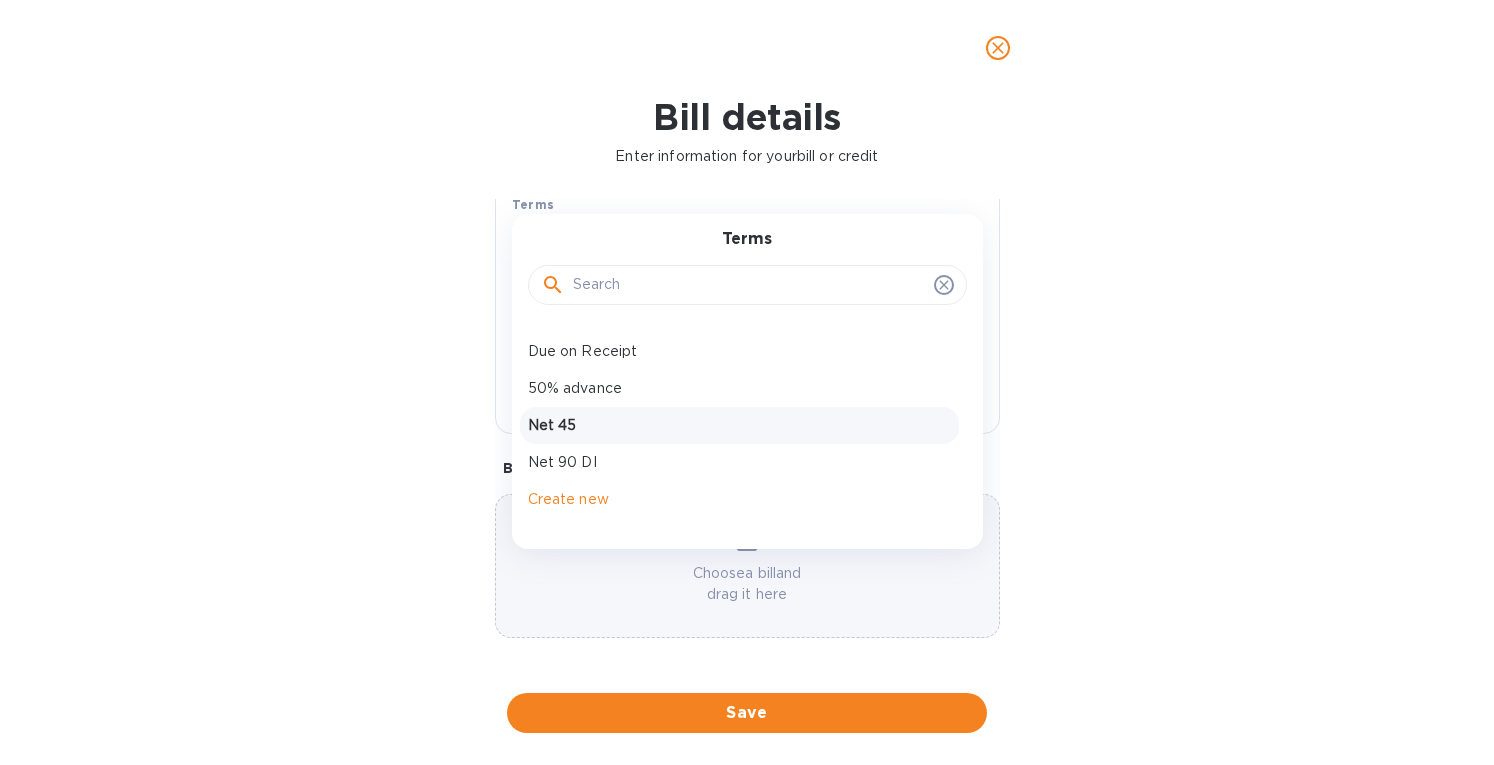 click on "Net 45" at bounding box center (739, 425) 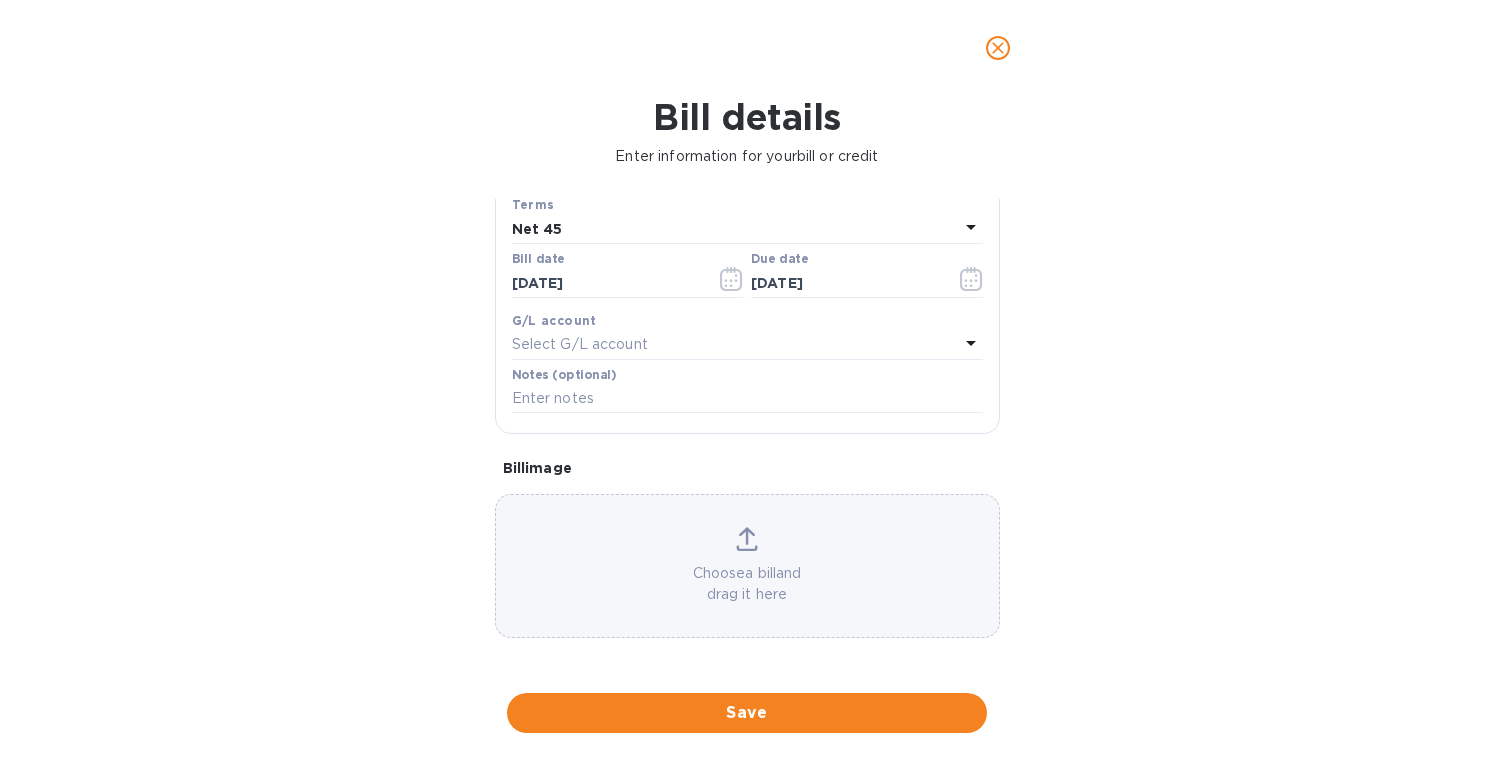 click 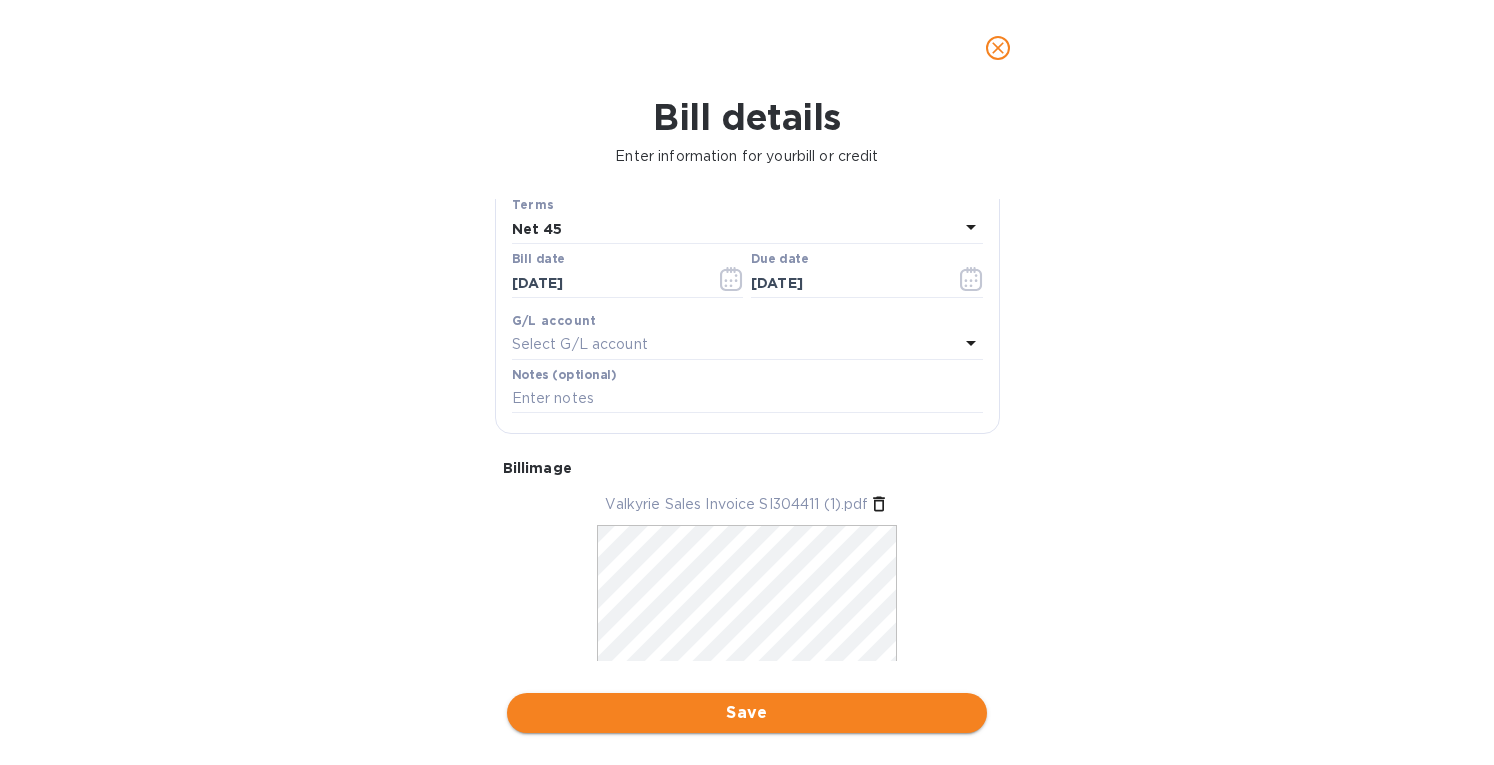 click on "Save" at bounding box center [747, 713] 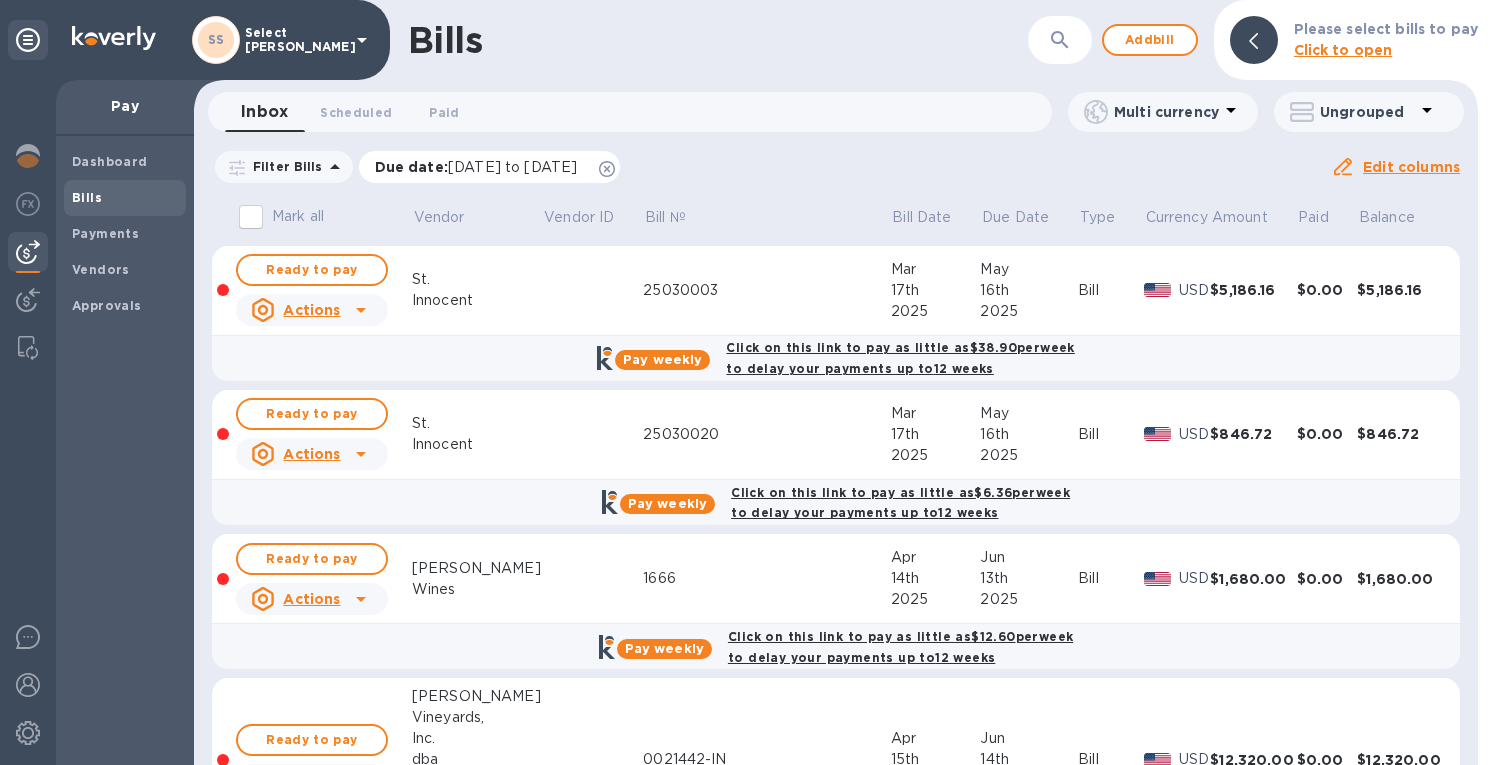 click 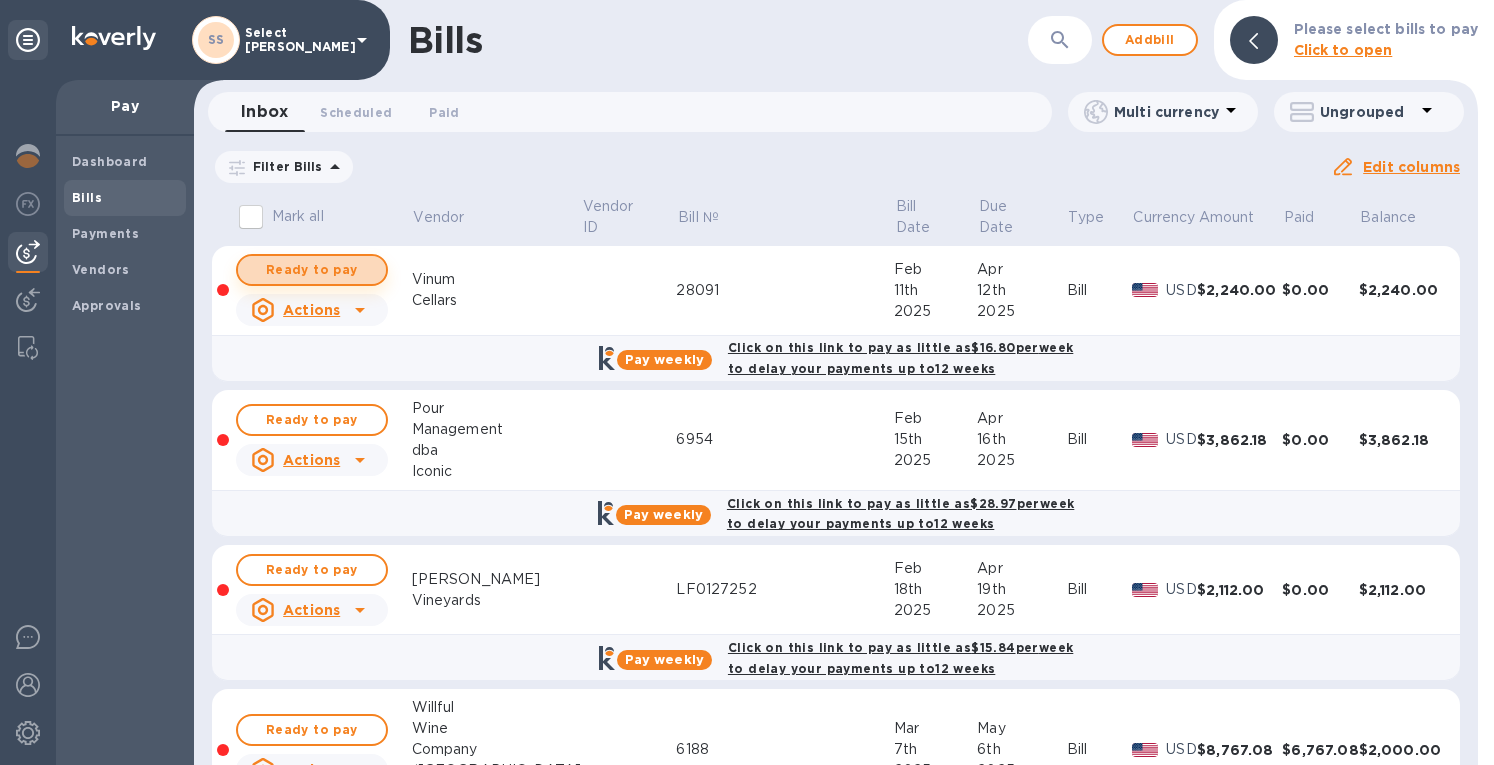 click on "Ready to pay" at bounding box center (312, 270) 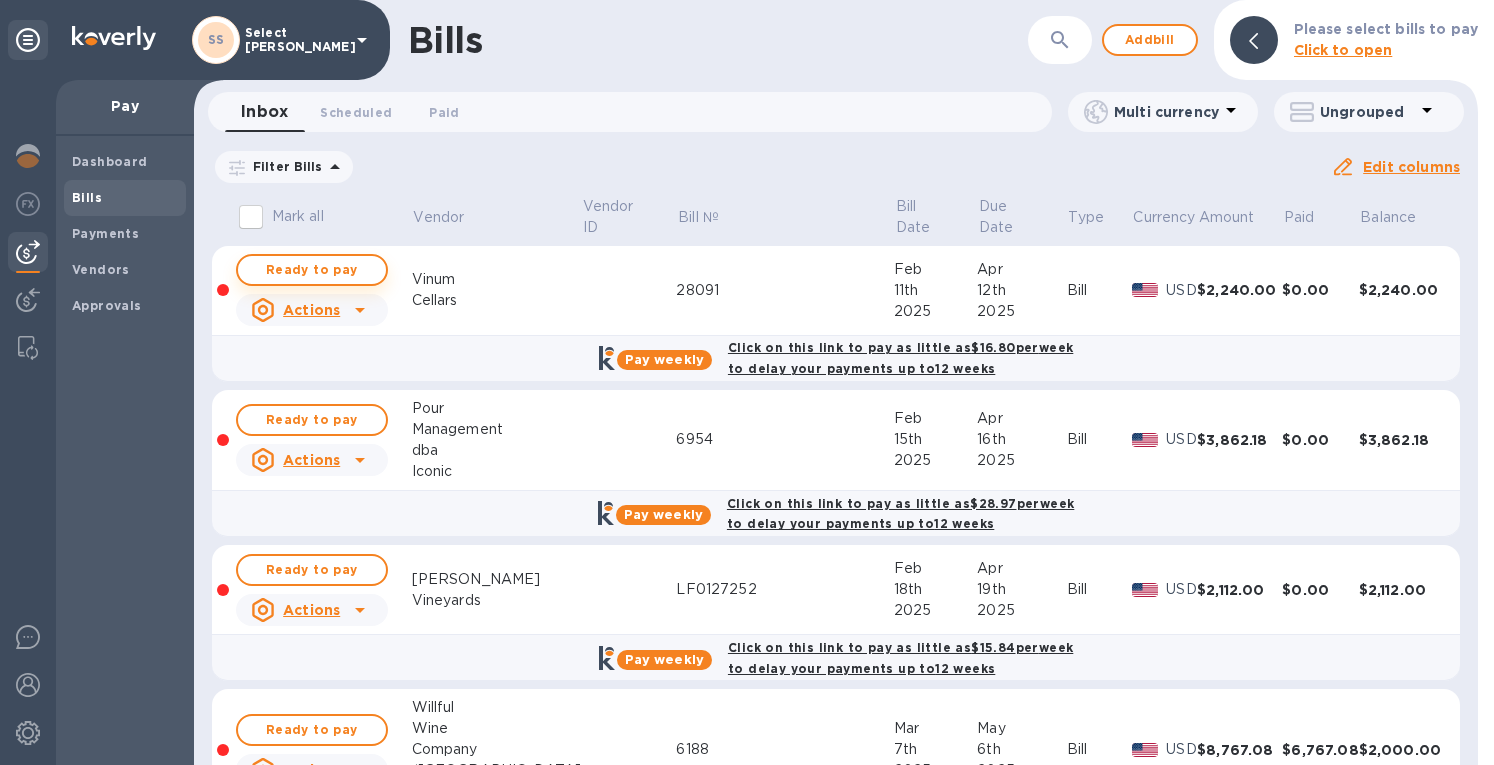 click on "Ready to pay" at bounding box center (312, 270) 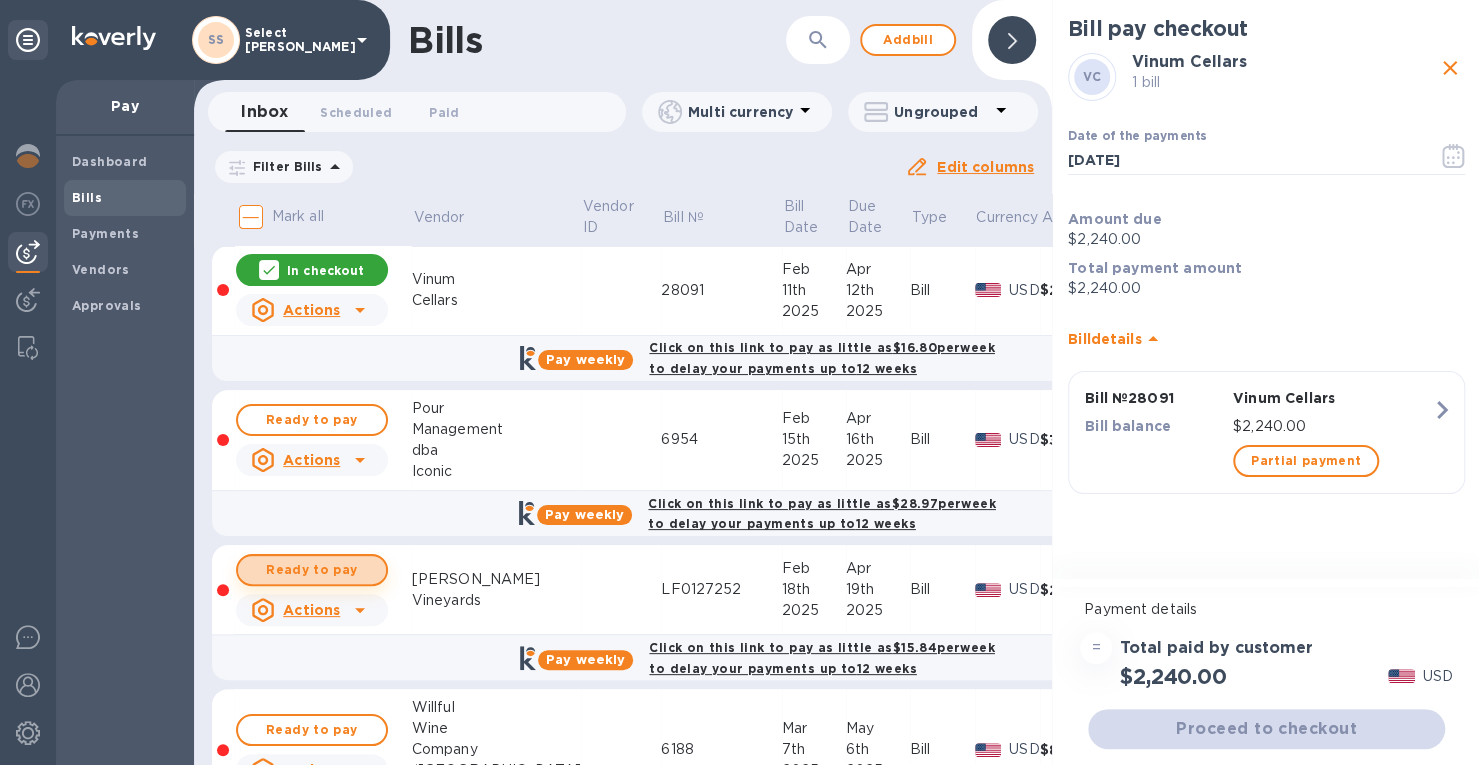 click on "Ready to pay" at bounding box center (312, 570) 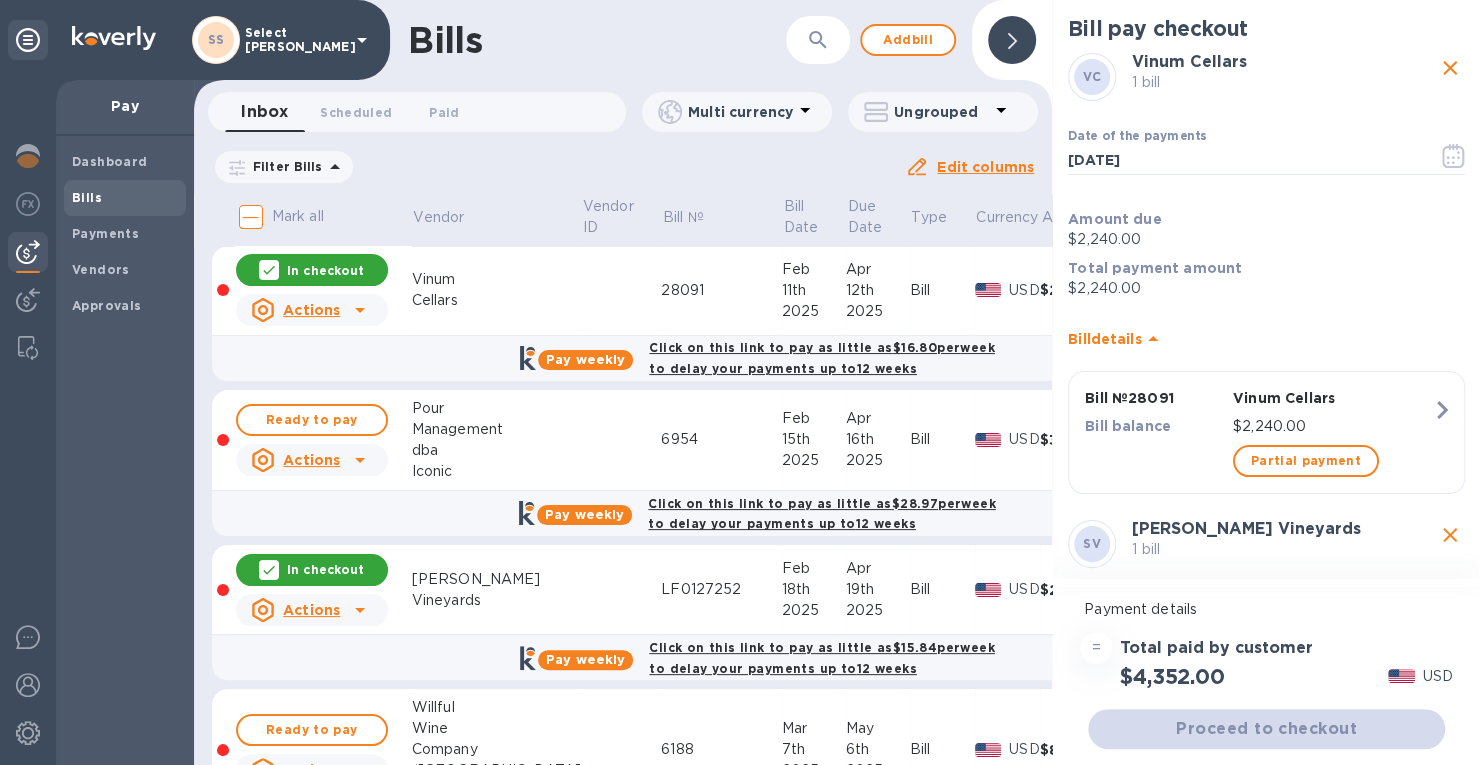 click at bounding box center [1012, 40] 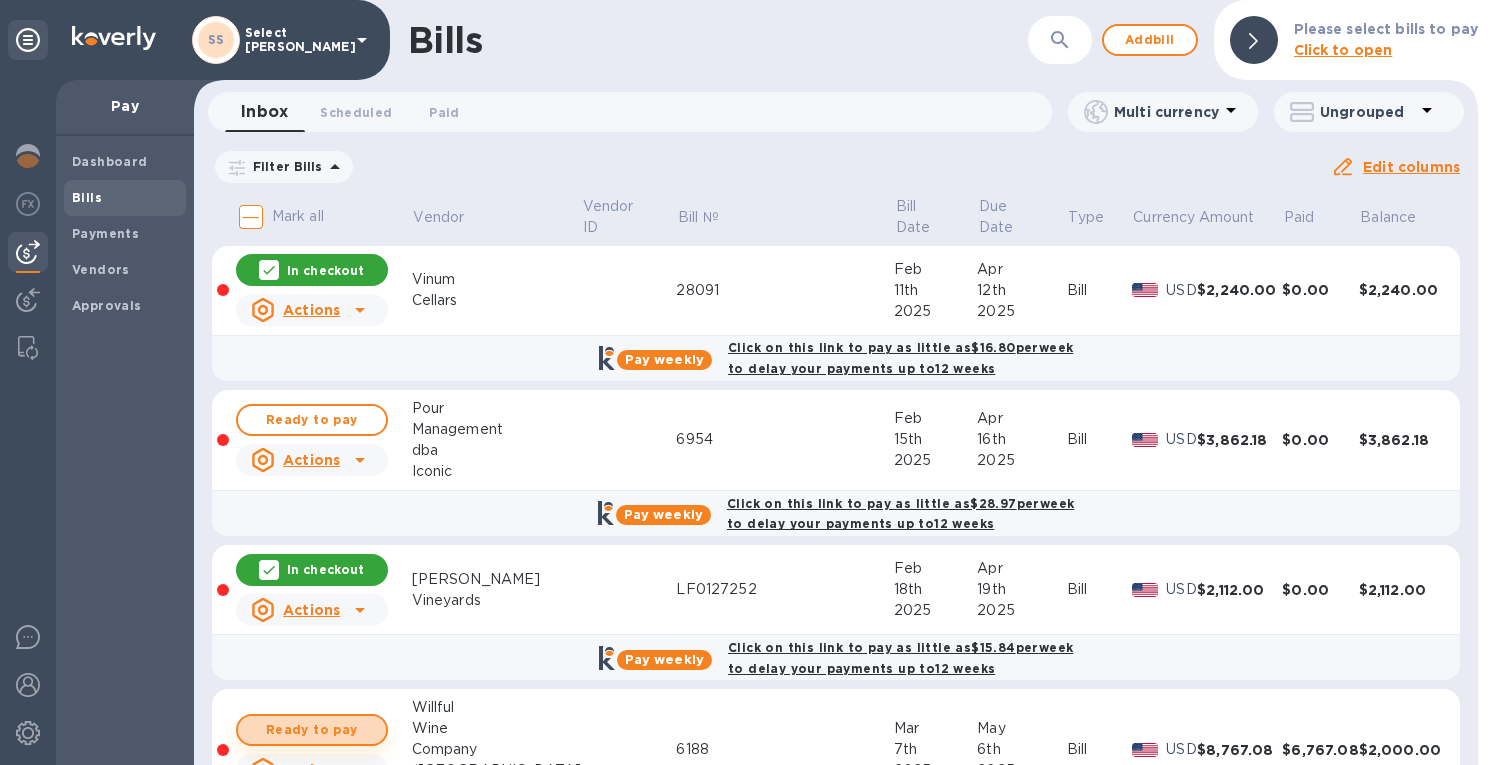 click on "Ready to pay" at bounding box center (312, 730) 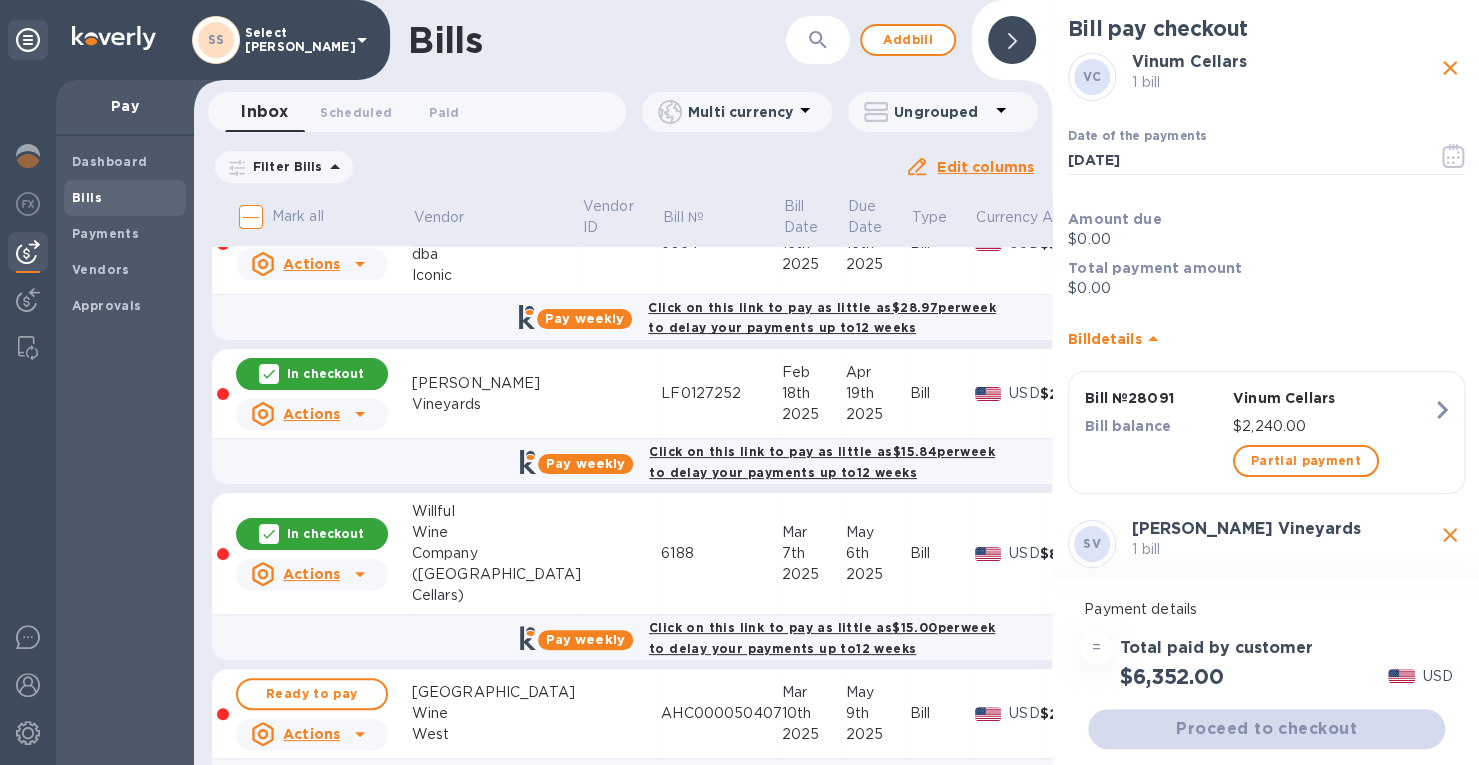 scroll, scrollTop: 200, scrollLeft: 0, axis: vertical 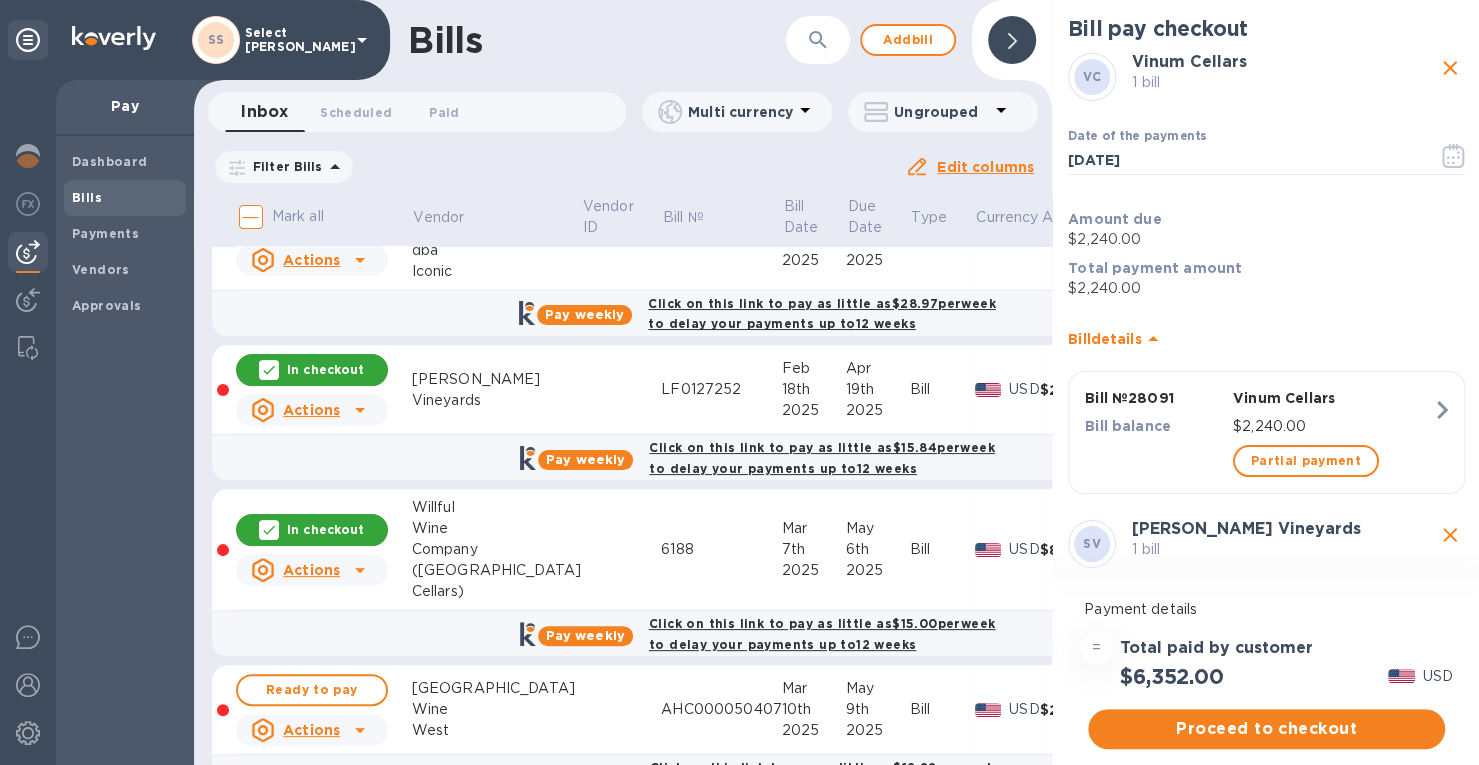 drag, startPoint x: 1017, startPoint y: 39, endPoint x: 744, endPoint y: 347, distance: 411.57382 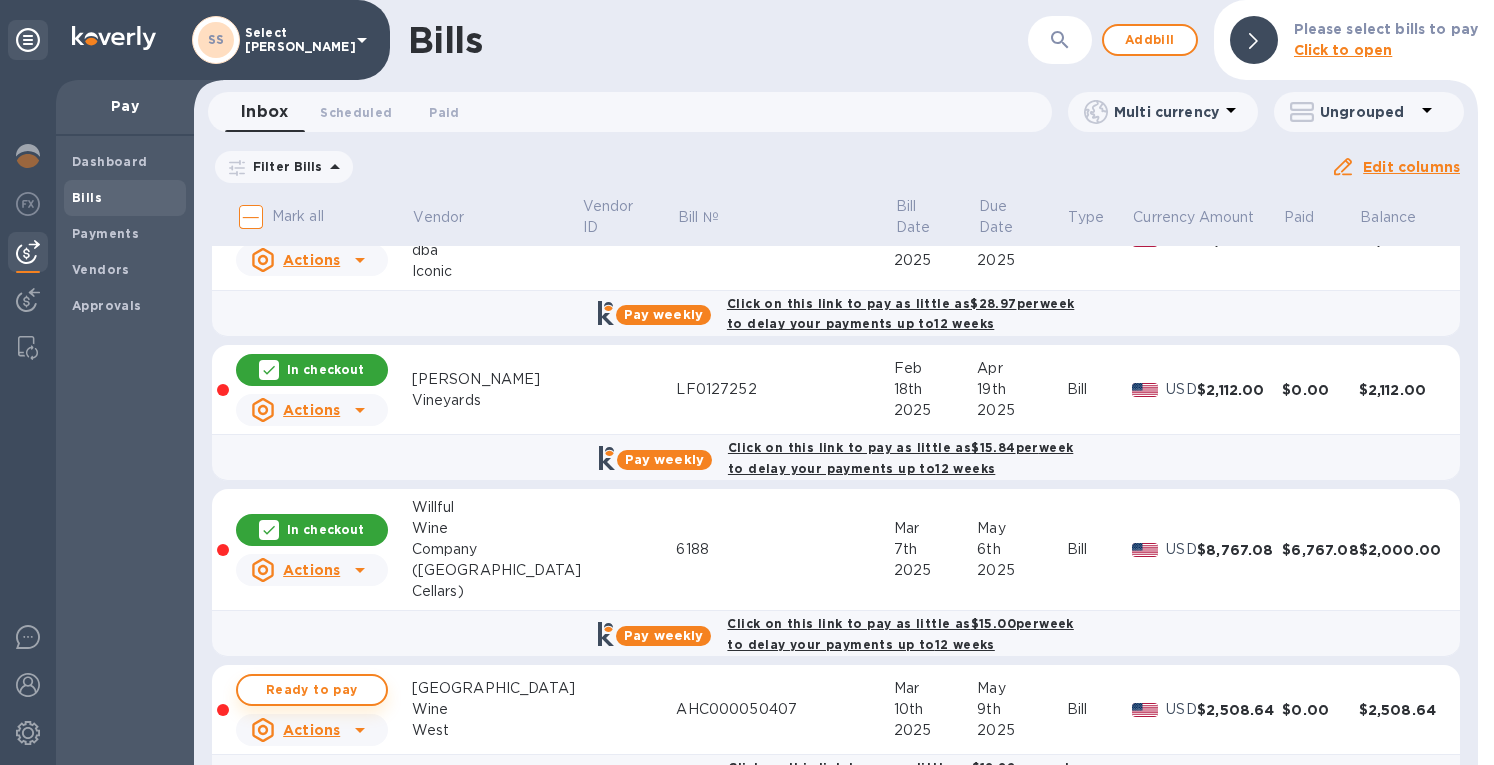 click on "Ready to pay" at bounding box center [312, 690] 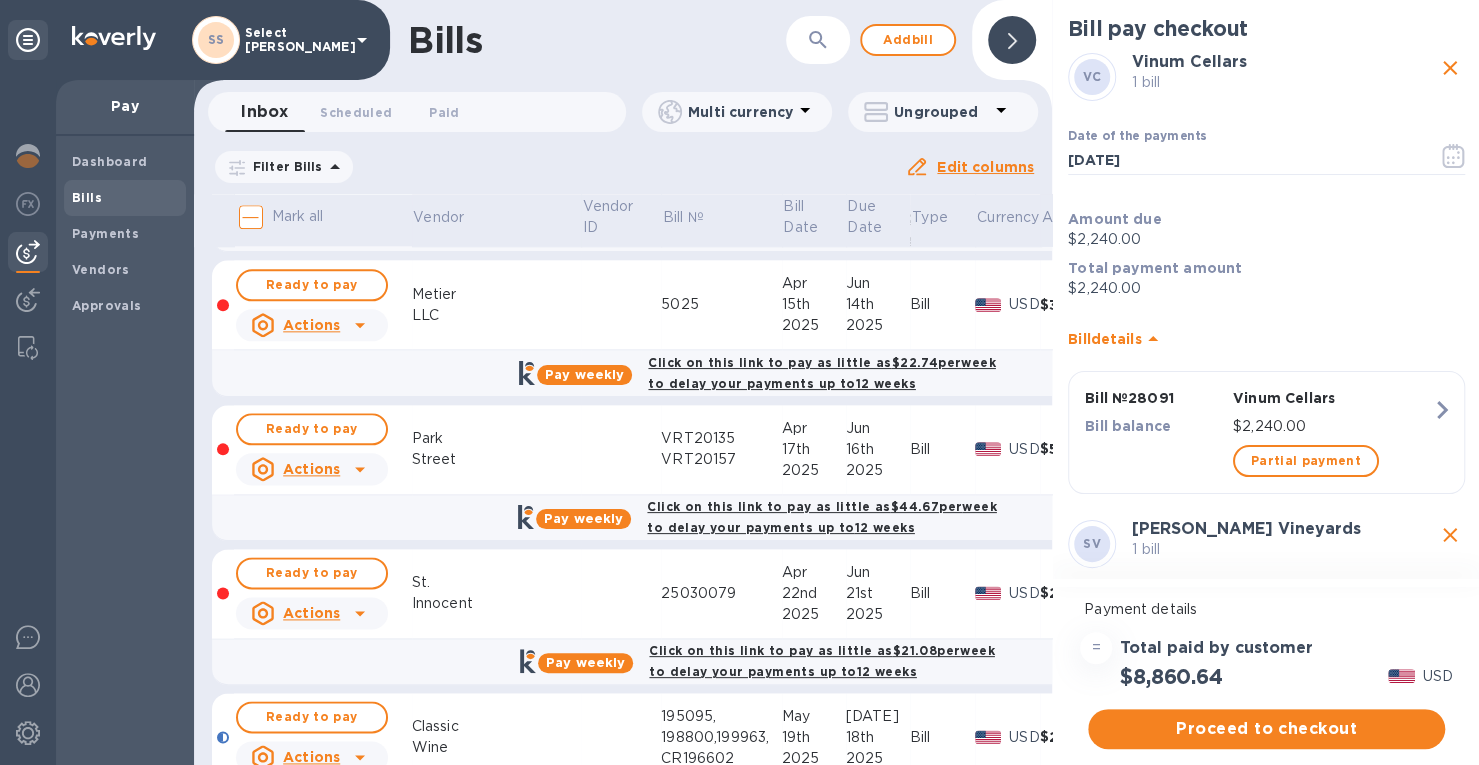 scroll, scrollTop: 1600, scrollLeft: 0, axis: vertical 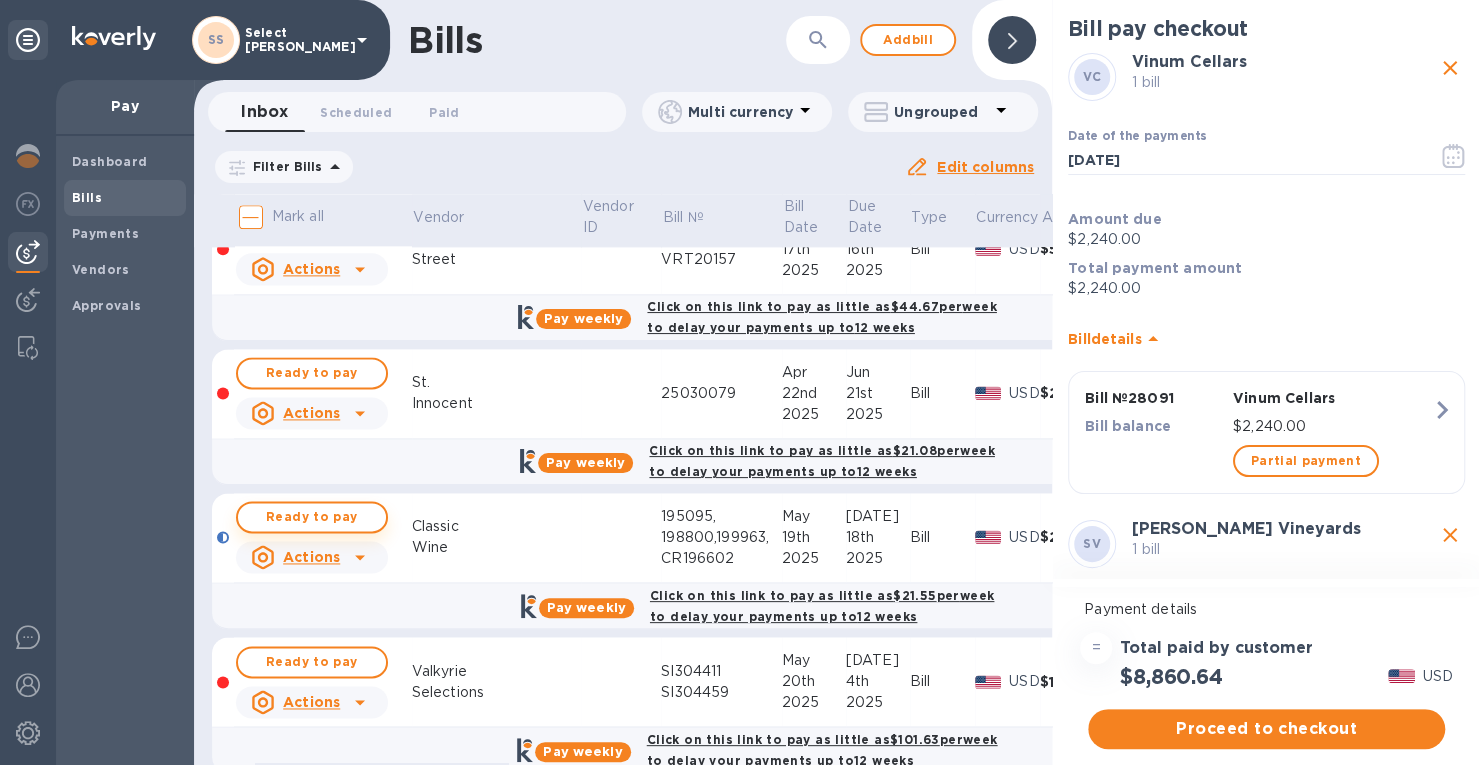 click on "Ready to pay" at bounding box center [312, 517] 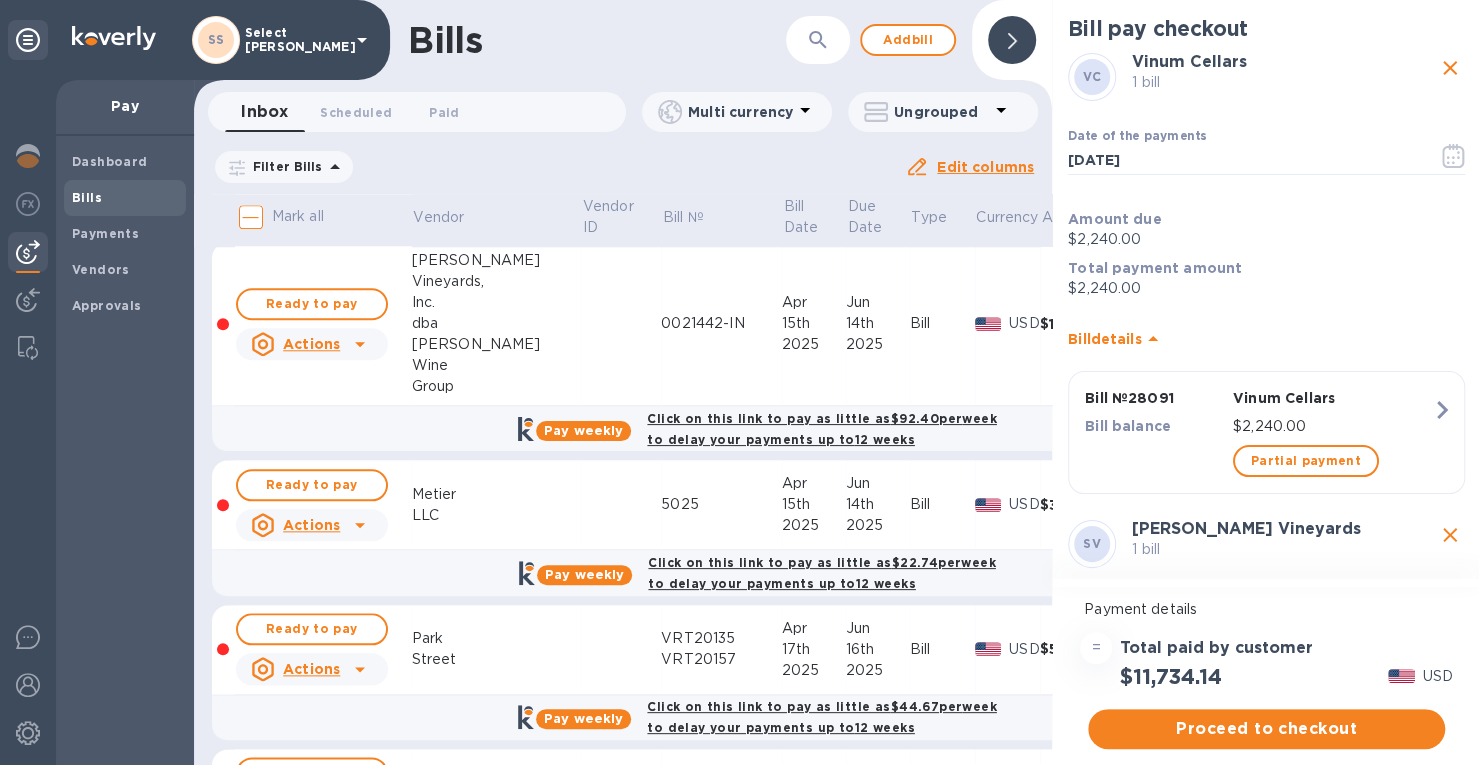 scroll, scrollTop: 1000, scrollLeft: 0, axis: vertical 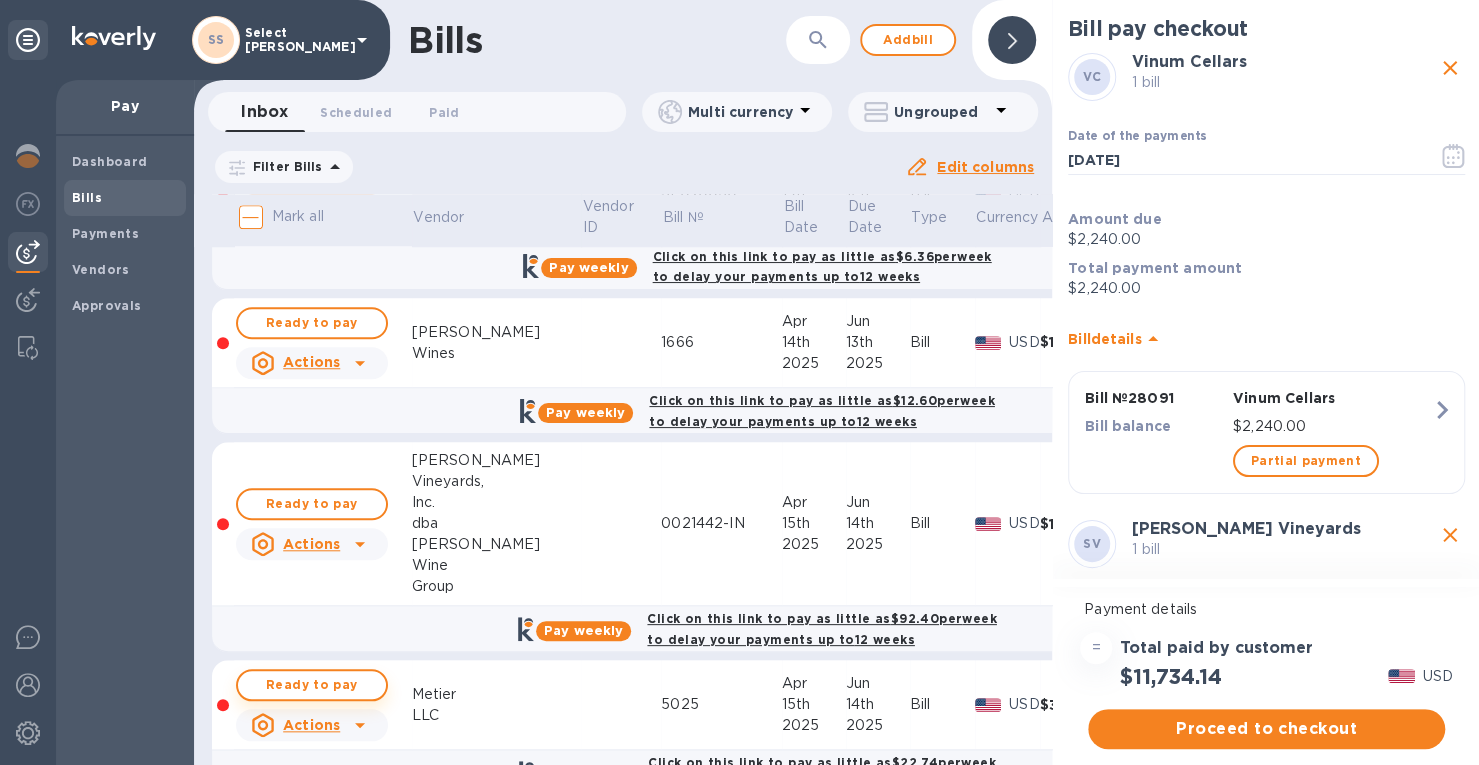 click on "Ready to pay" at bounding box center [312, 685] 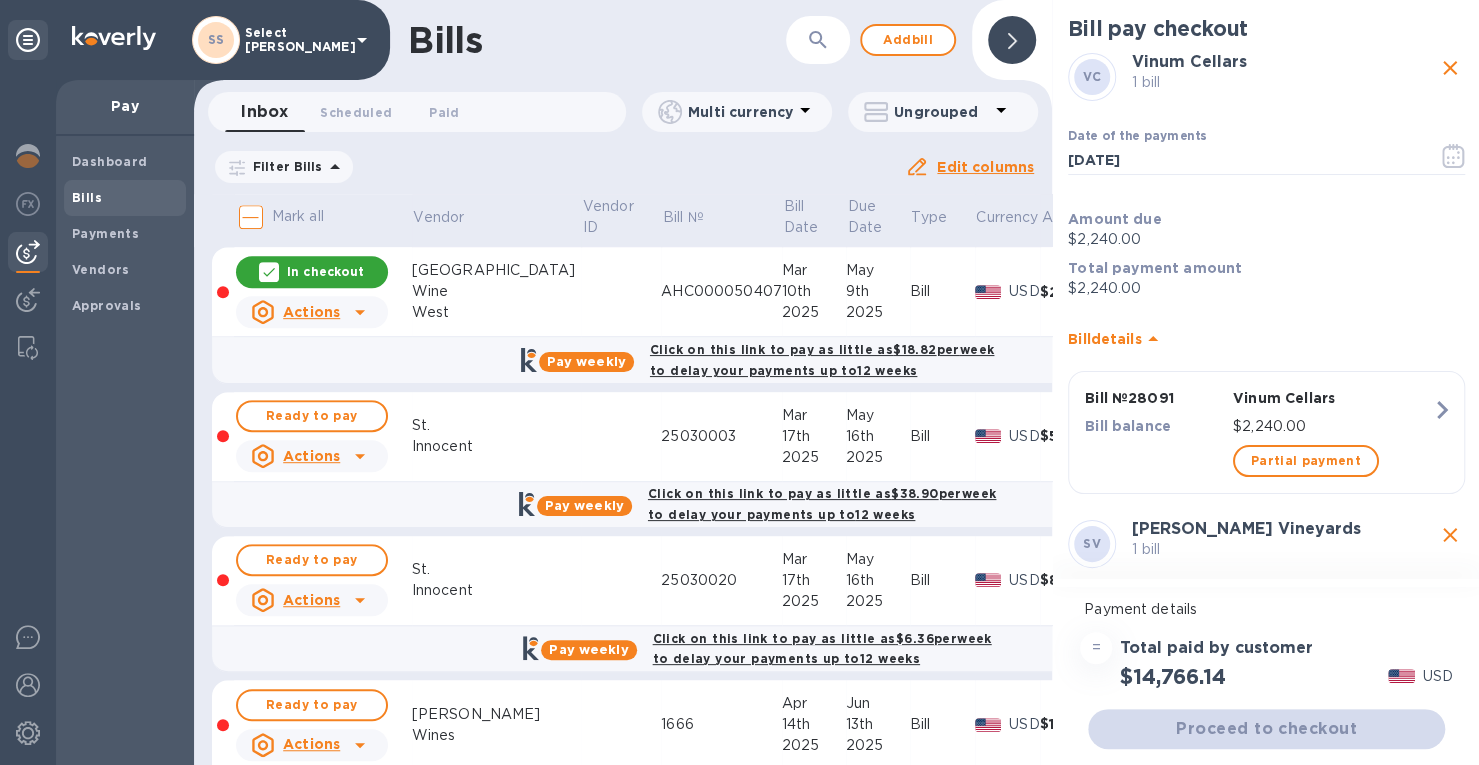 scroll, scrollTop: 600, scrollLeft: 0, axis: vertical 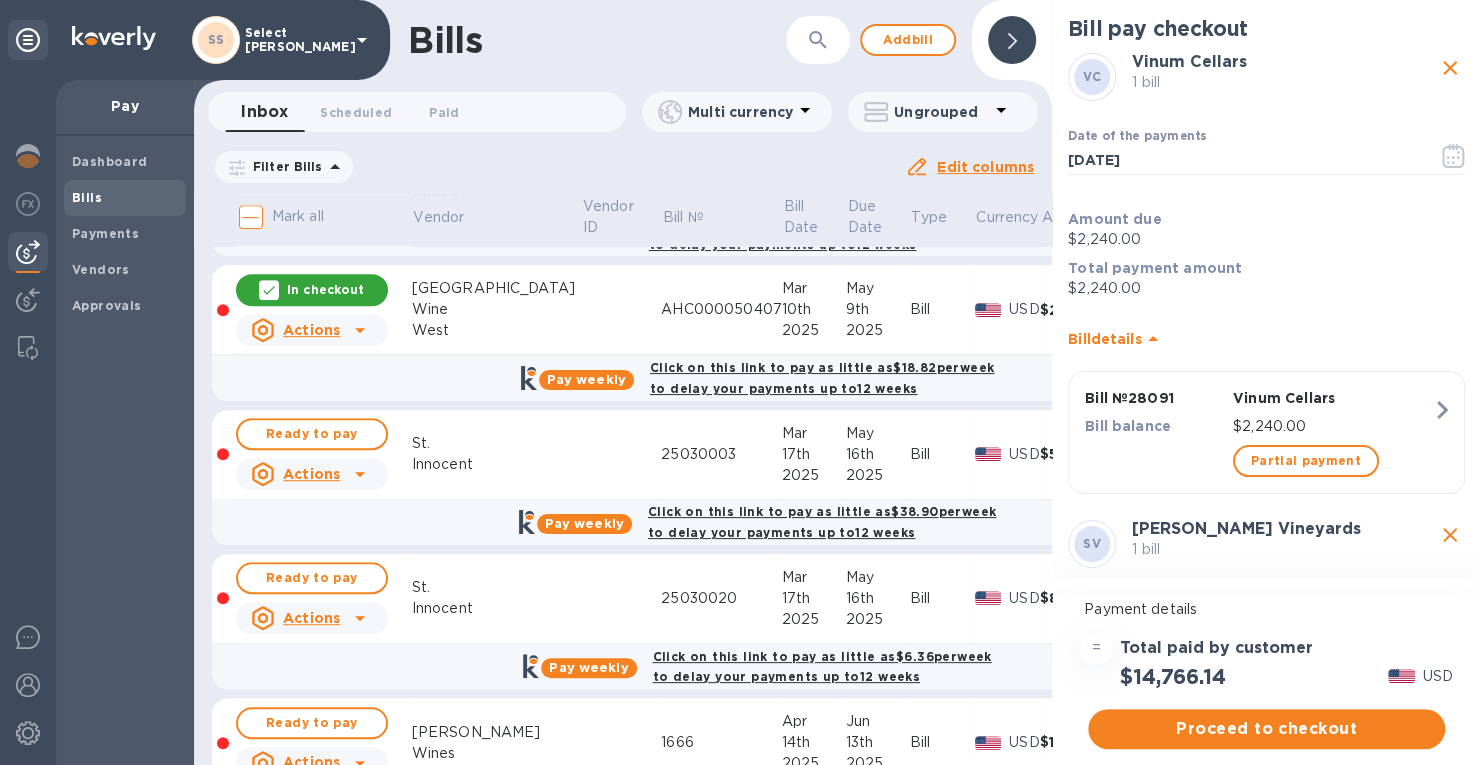 click on "In checkout" at bounding box center [325, 289] 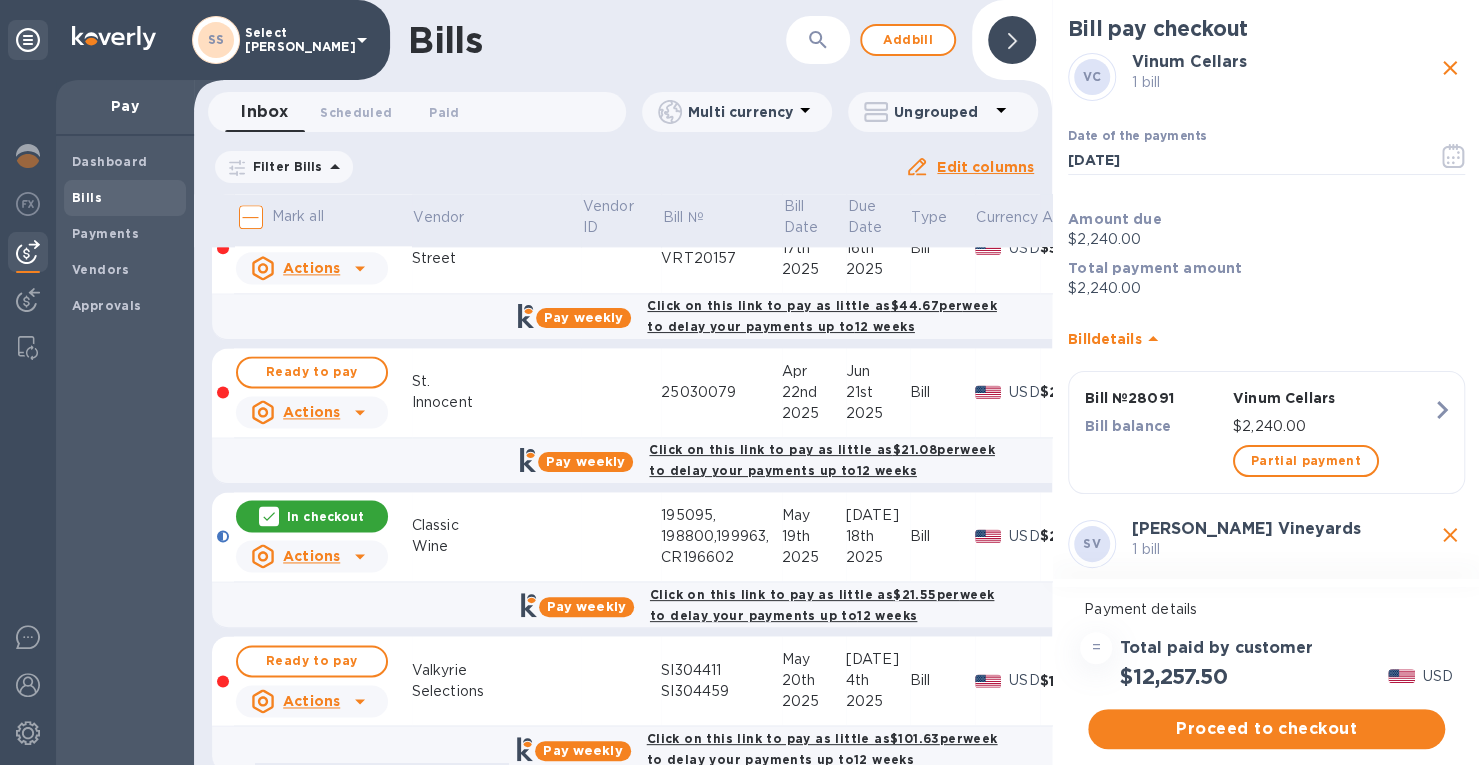 scroll, scrollTop: 1778, scrollLeft: 0, axis: vertical 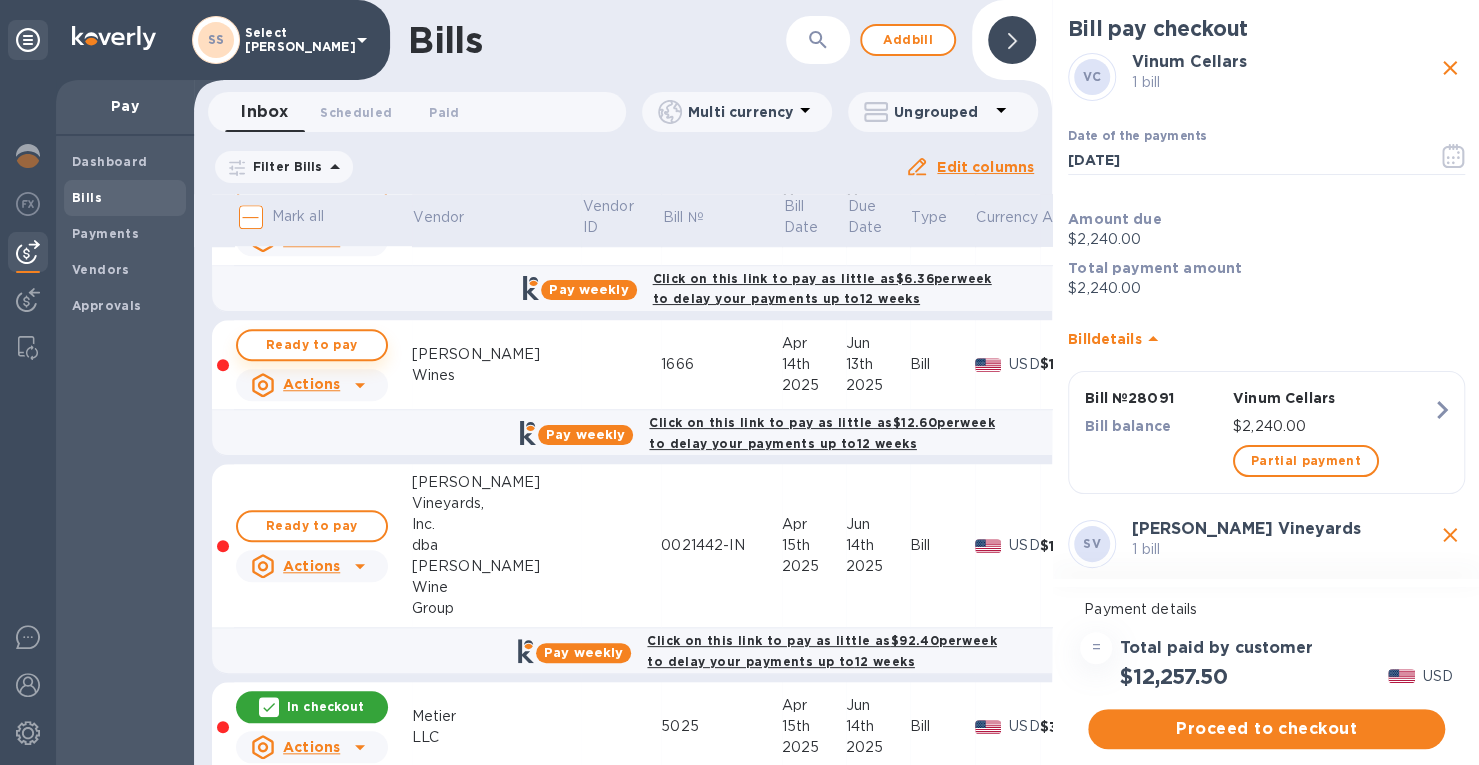 click on "Ready to pay" at bounding box center (312, 345) 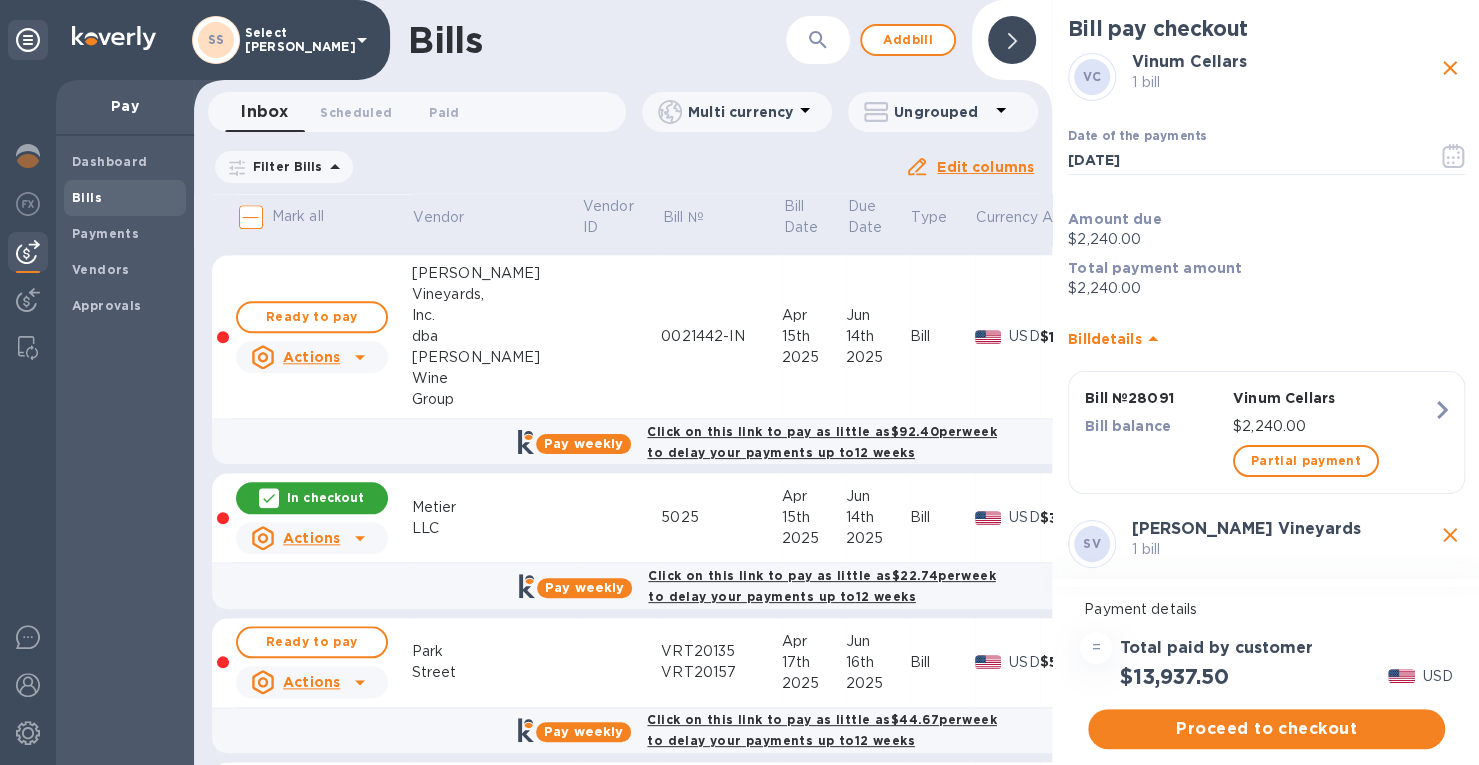 scroll, scrollTop: 1178, scrollLeft: 0, axis: vertical 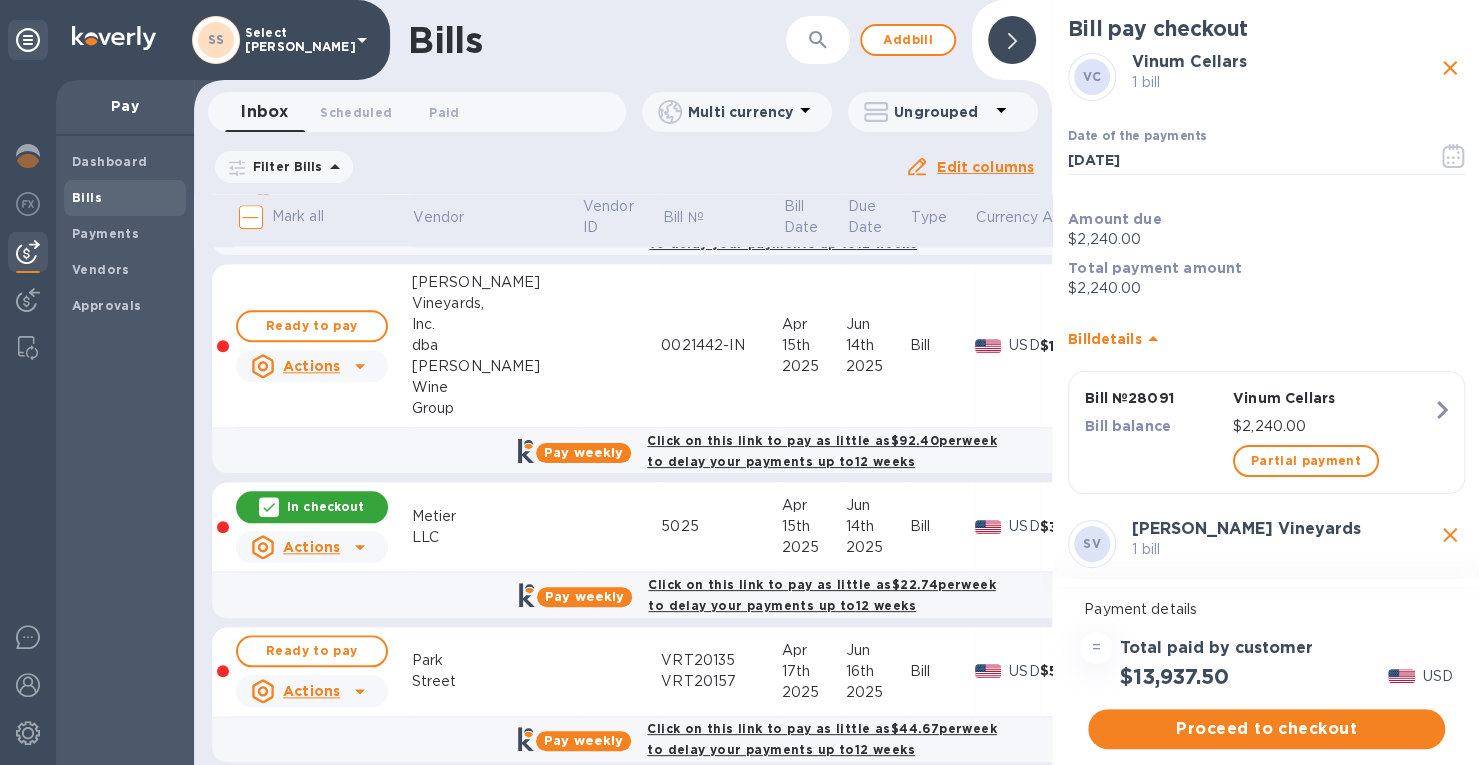 click on "In checkout" at bounding box center [325, 506] 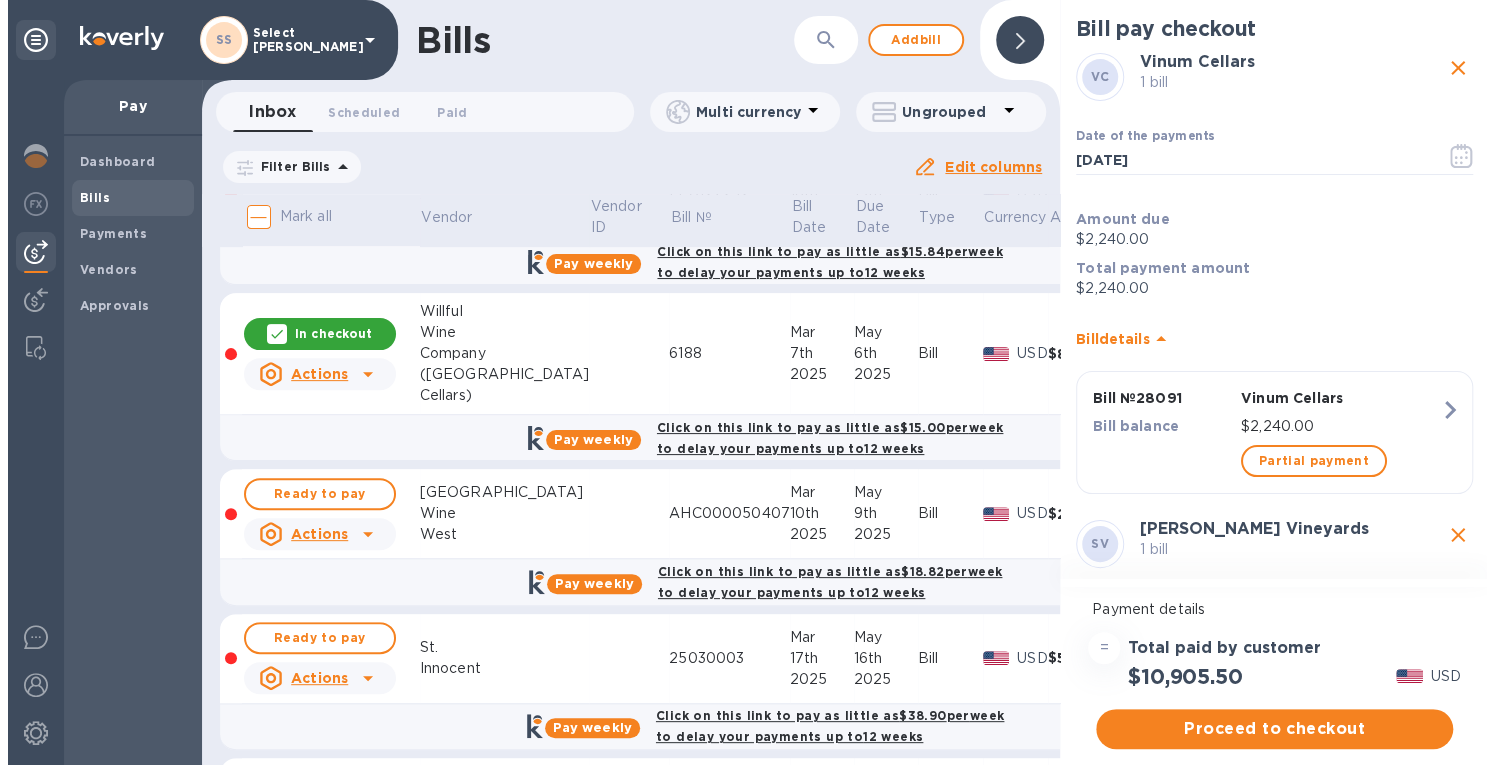 scroll, scrollTop: 378, scrollLeft: 0, axis: vertical 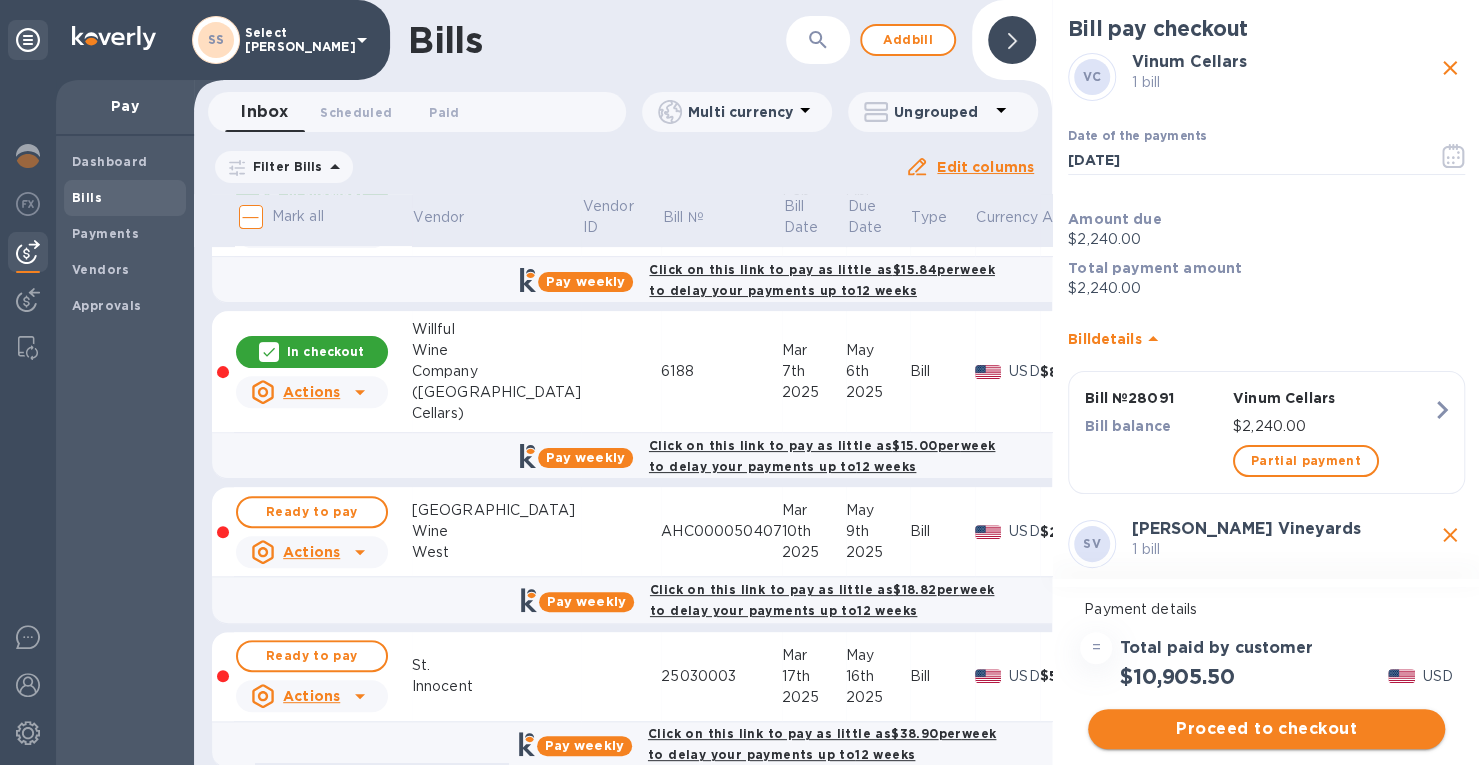 click on "Proceed to checkout" at bounding box center [1266, 729] 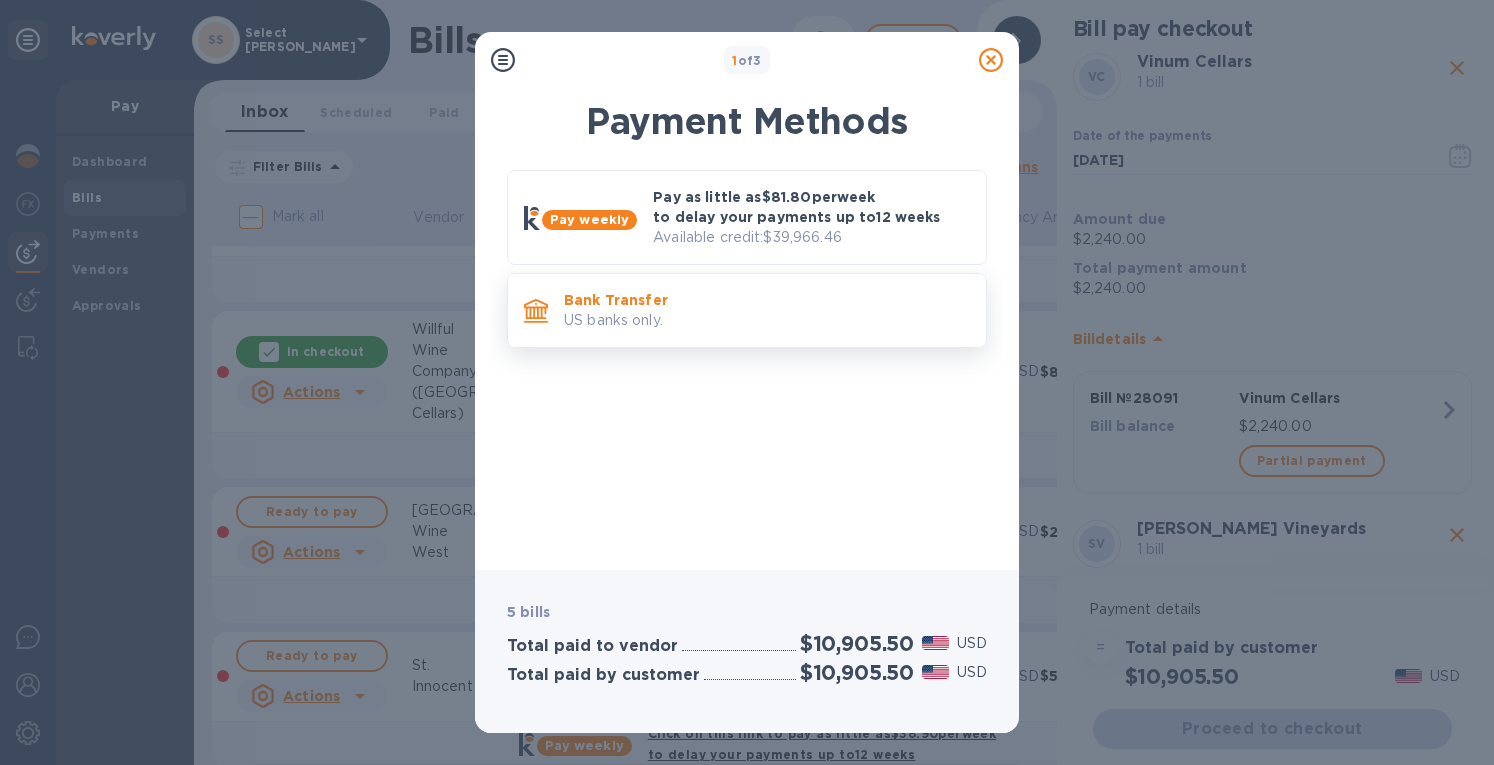 click on "Bank Transfer" at bounding box center [767, 300] 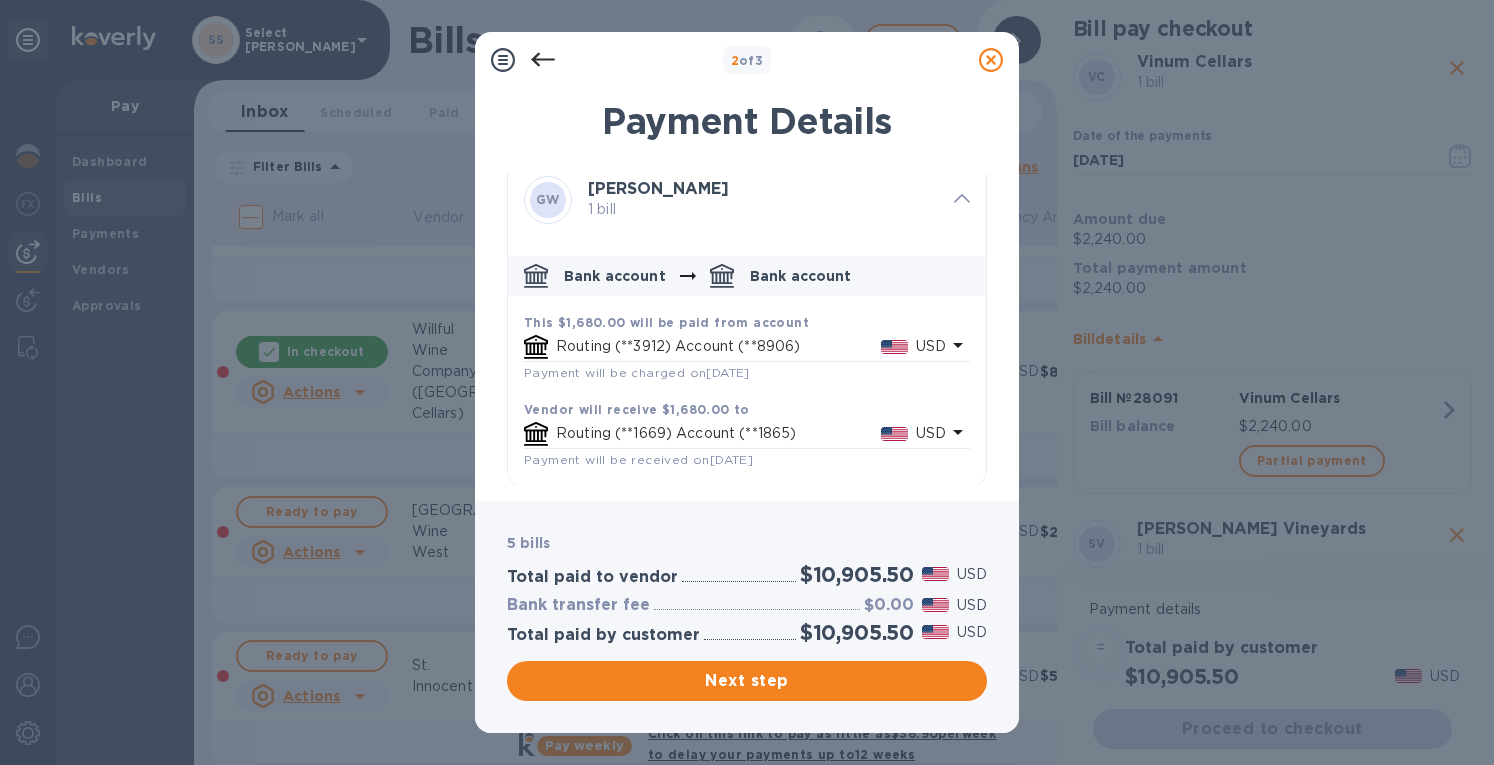 scroll, scrollTop: 1588, scrollLeft: 0, axis: vertical 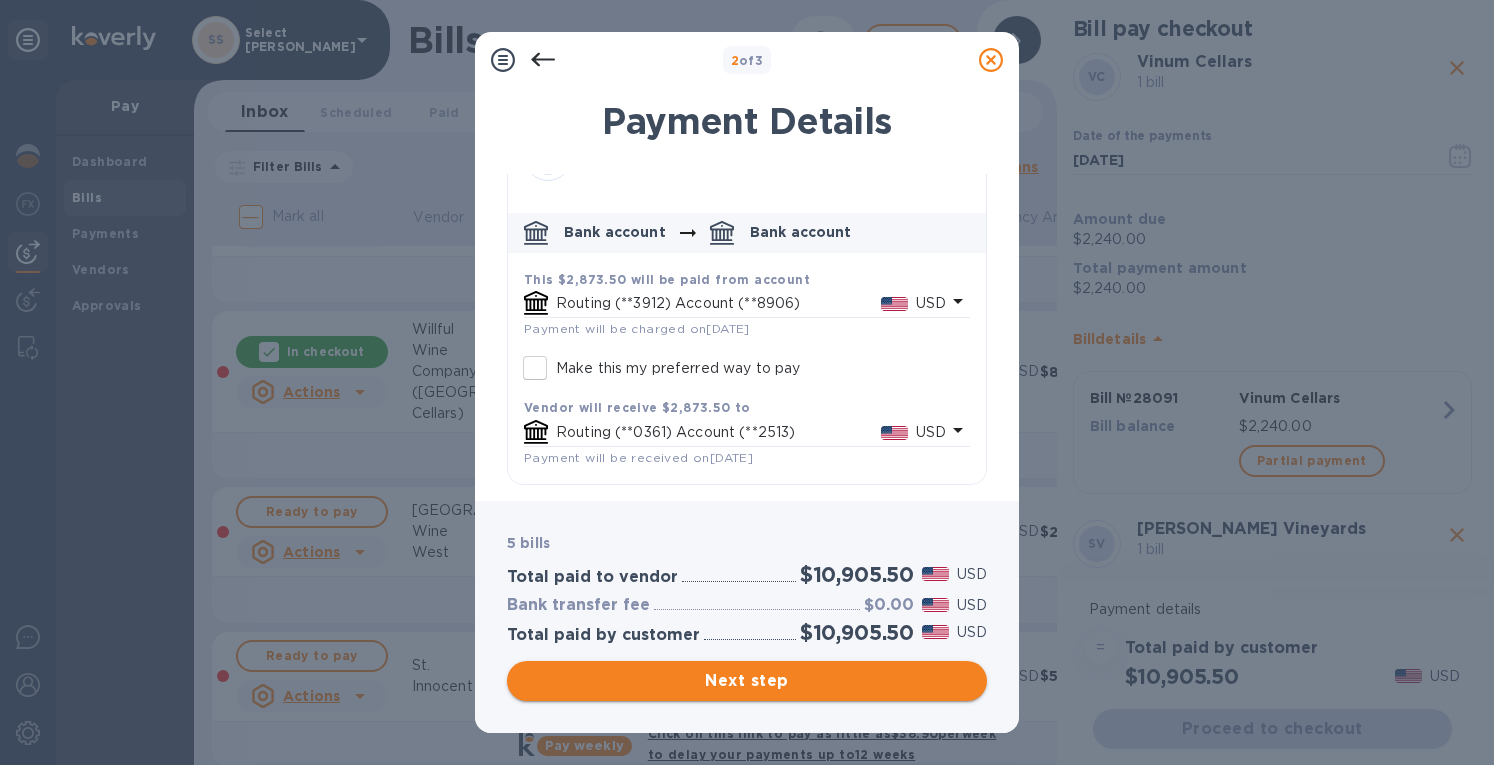 click on "Next step" at bounding box center (747, 681) 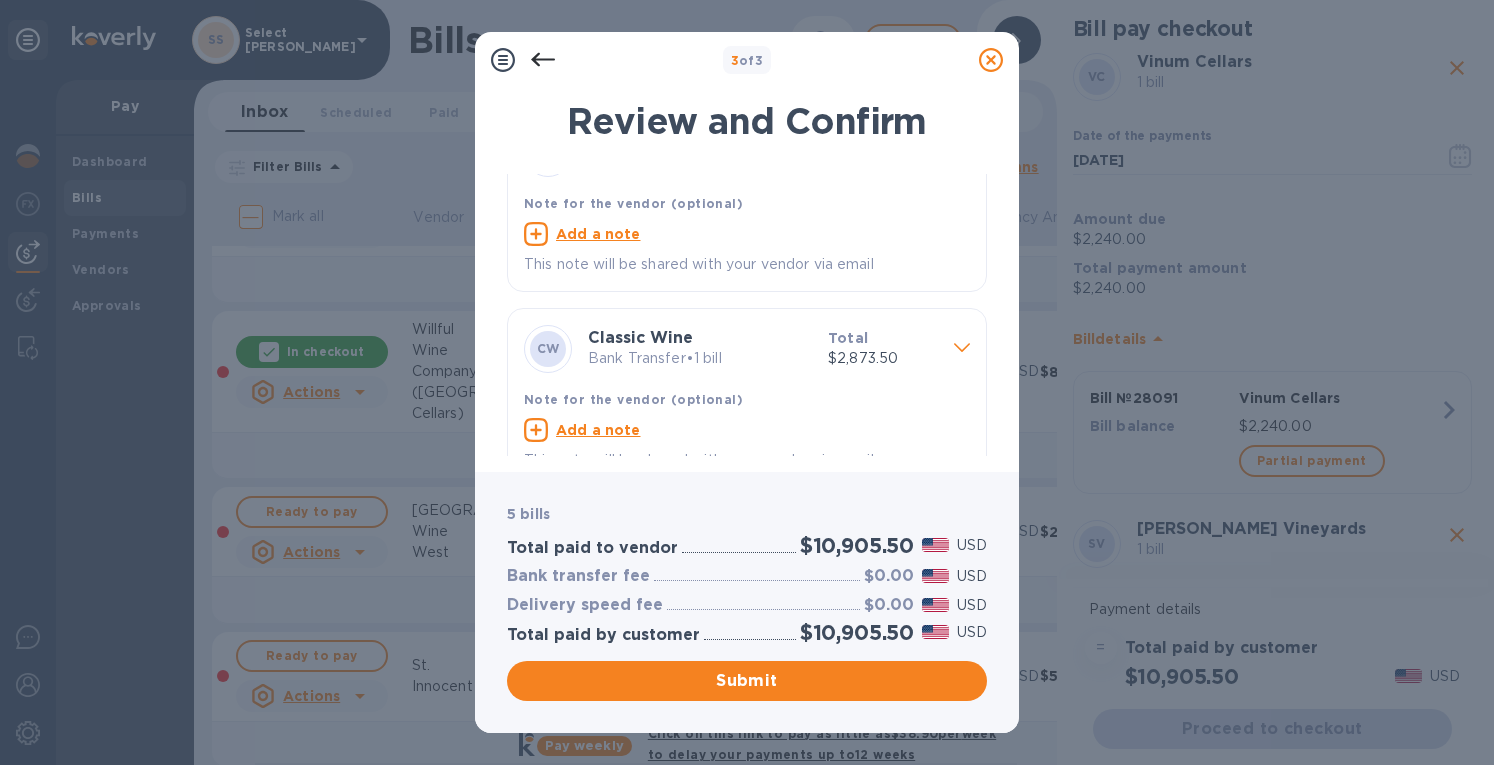 scroll, scrollTop: 690, scrollLeft: 0, axis: vertical 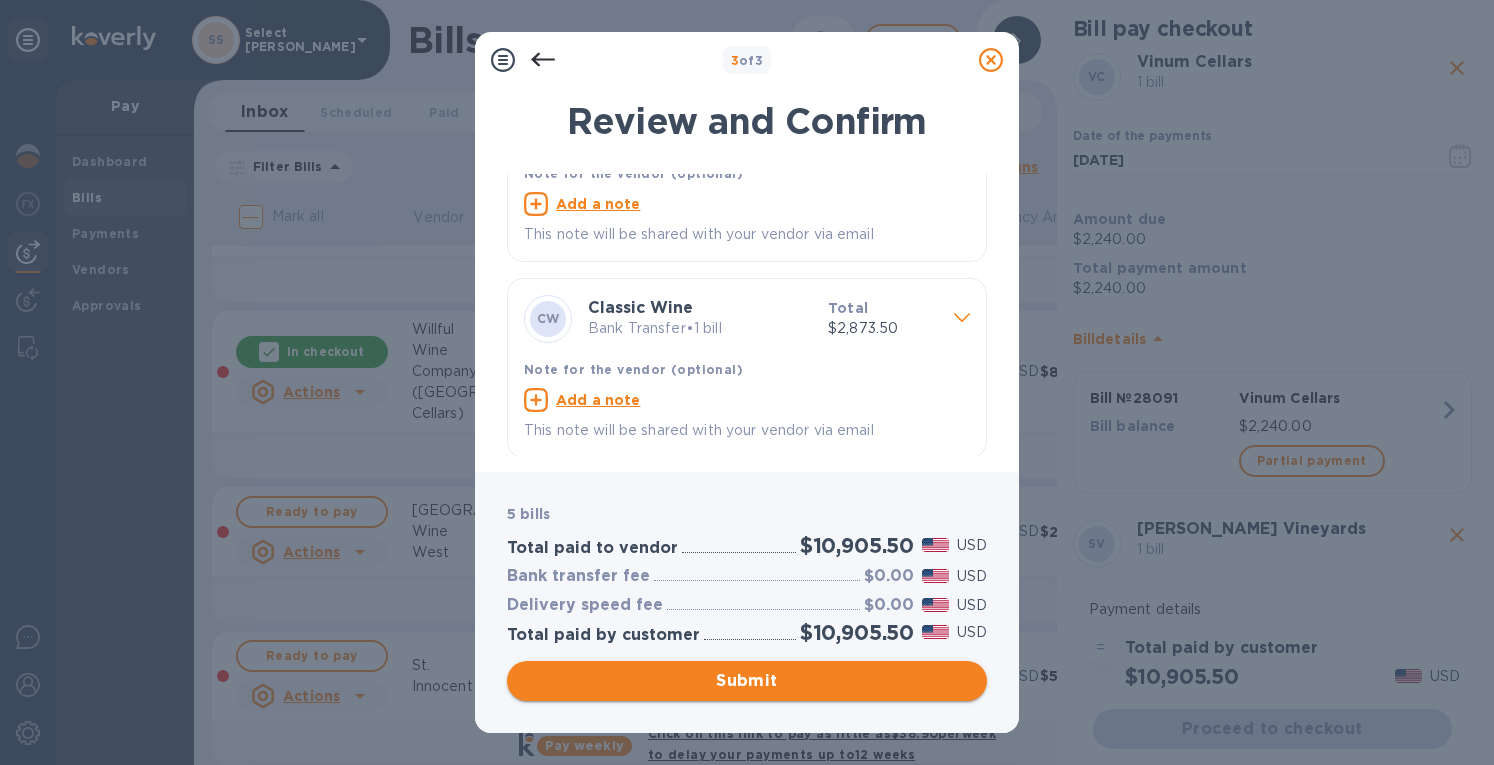 click on "Submit" at bounding box center (747, 681) 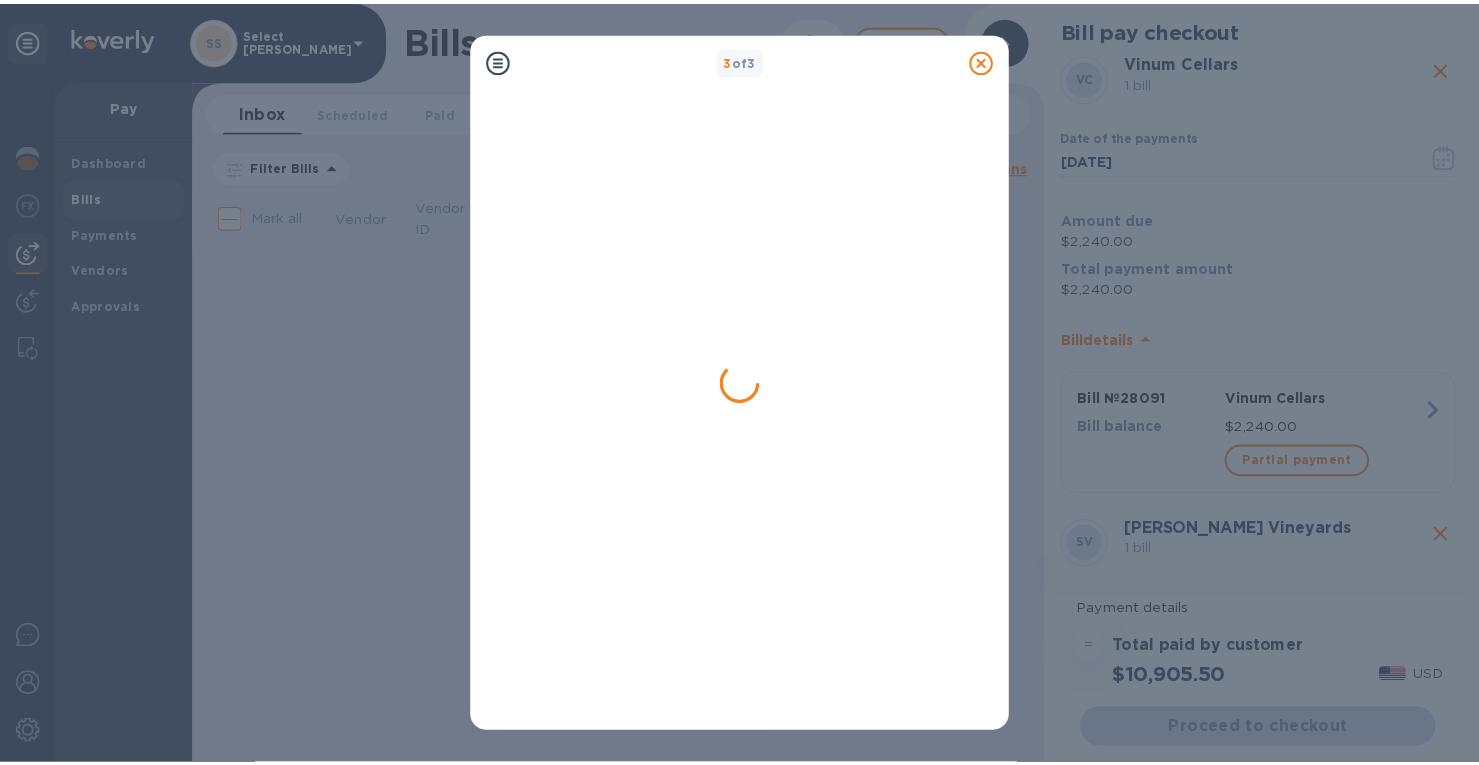 scroll, scrollTop: 0, scrollLeft: 0, axis: both 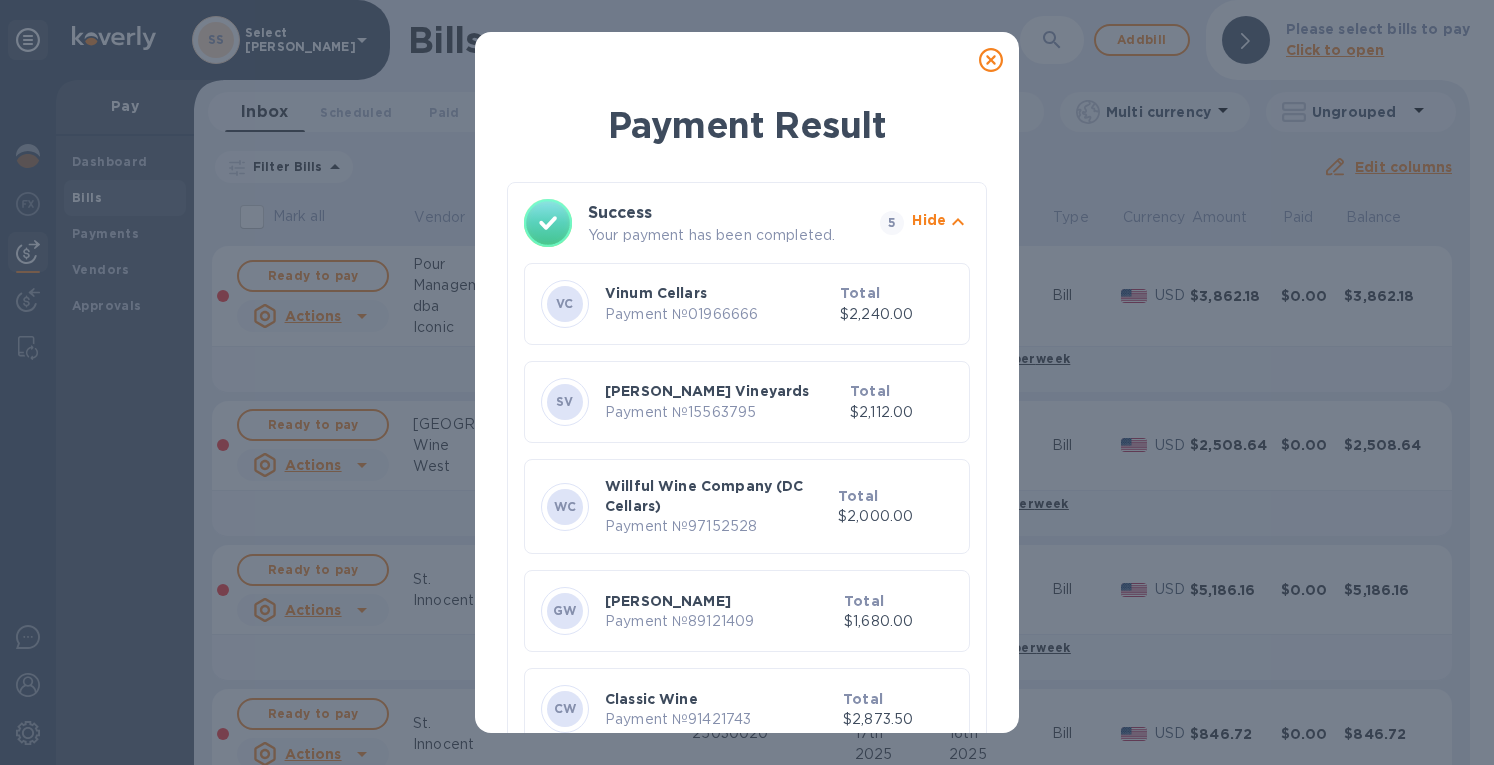 click 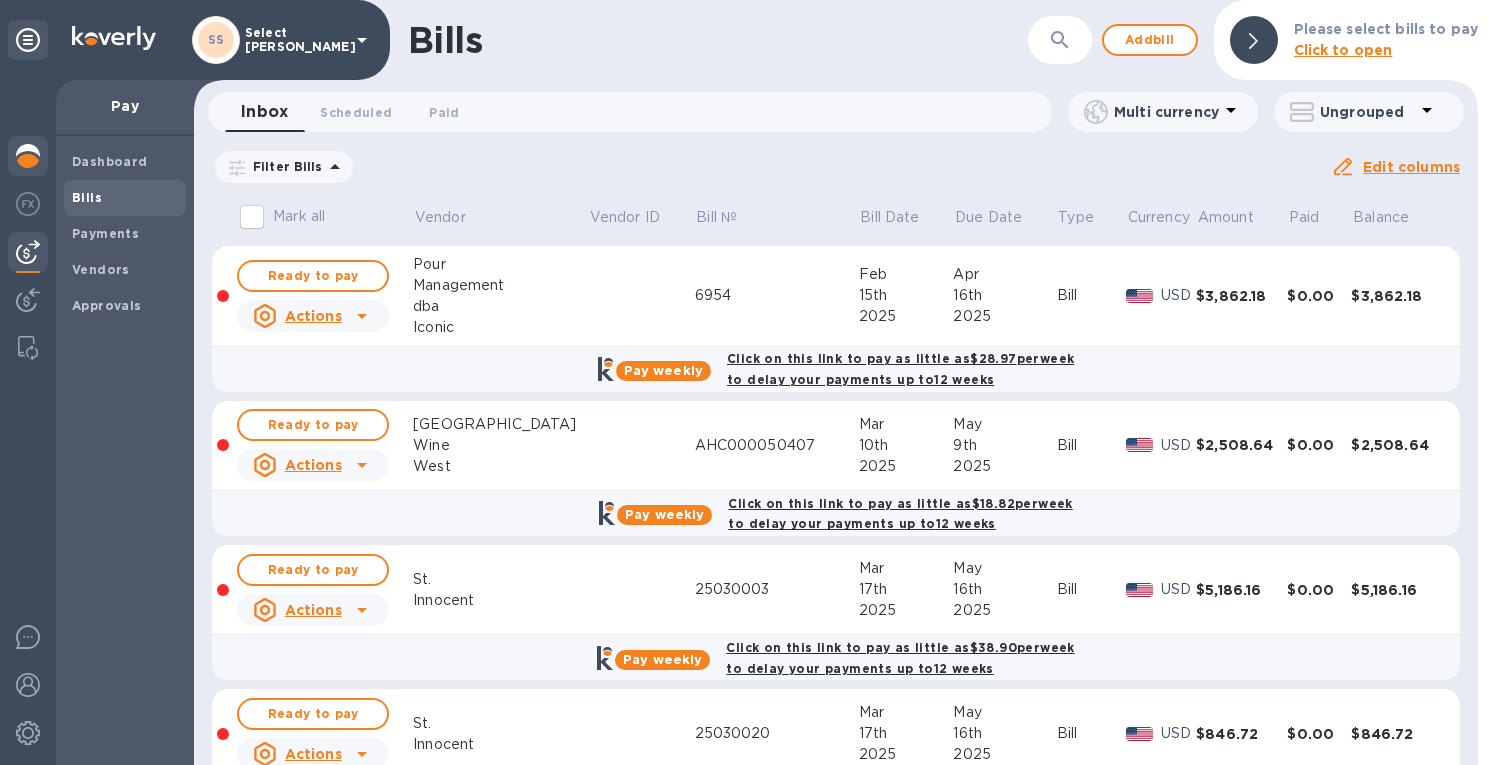 click at bounding box center [28, 156] 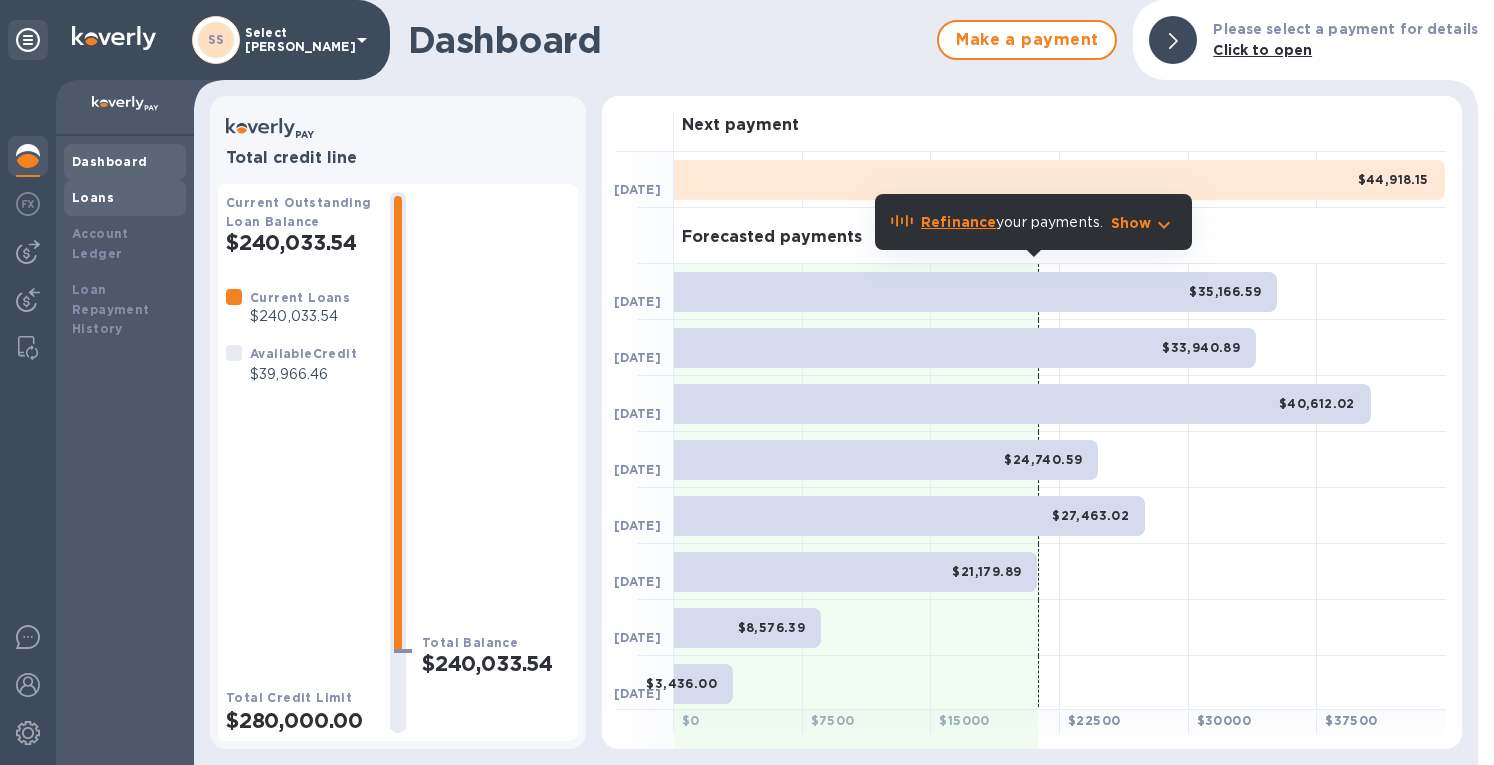 click on "Loans" at bounding box center (93, 197) 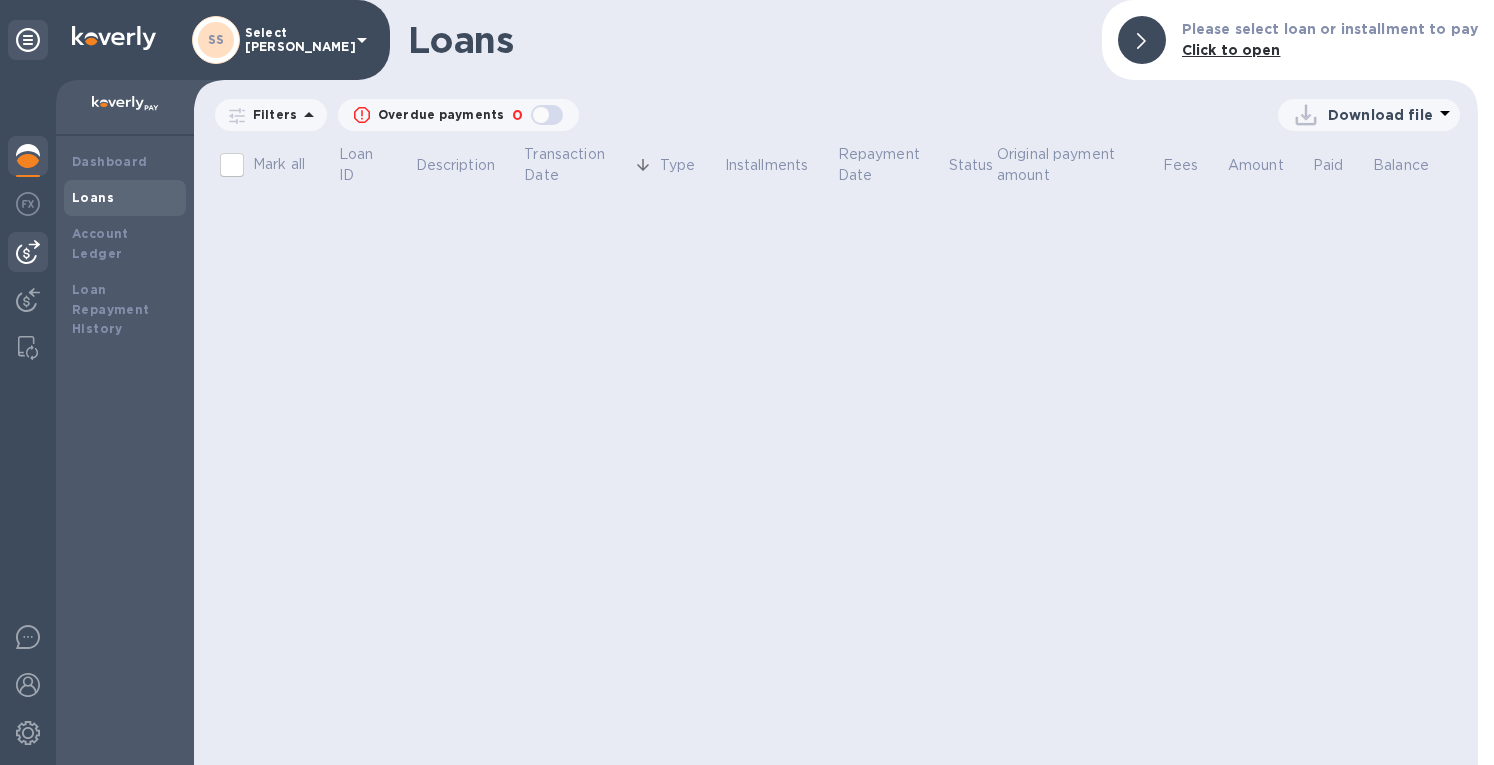 click at bounding box center (28, 252) 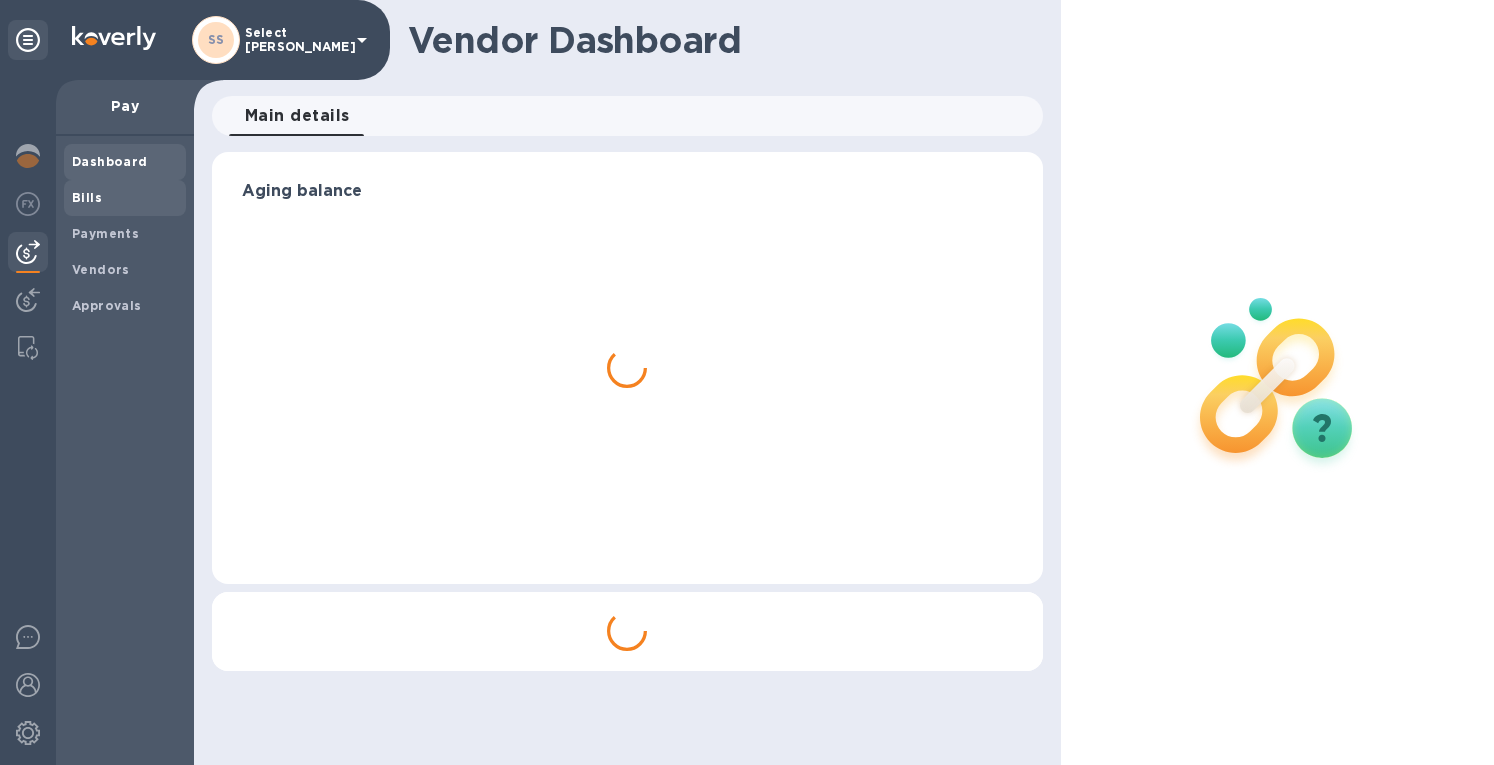 click on "Bills" at bounding box center [87, 197] 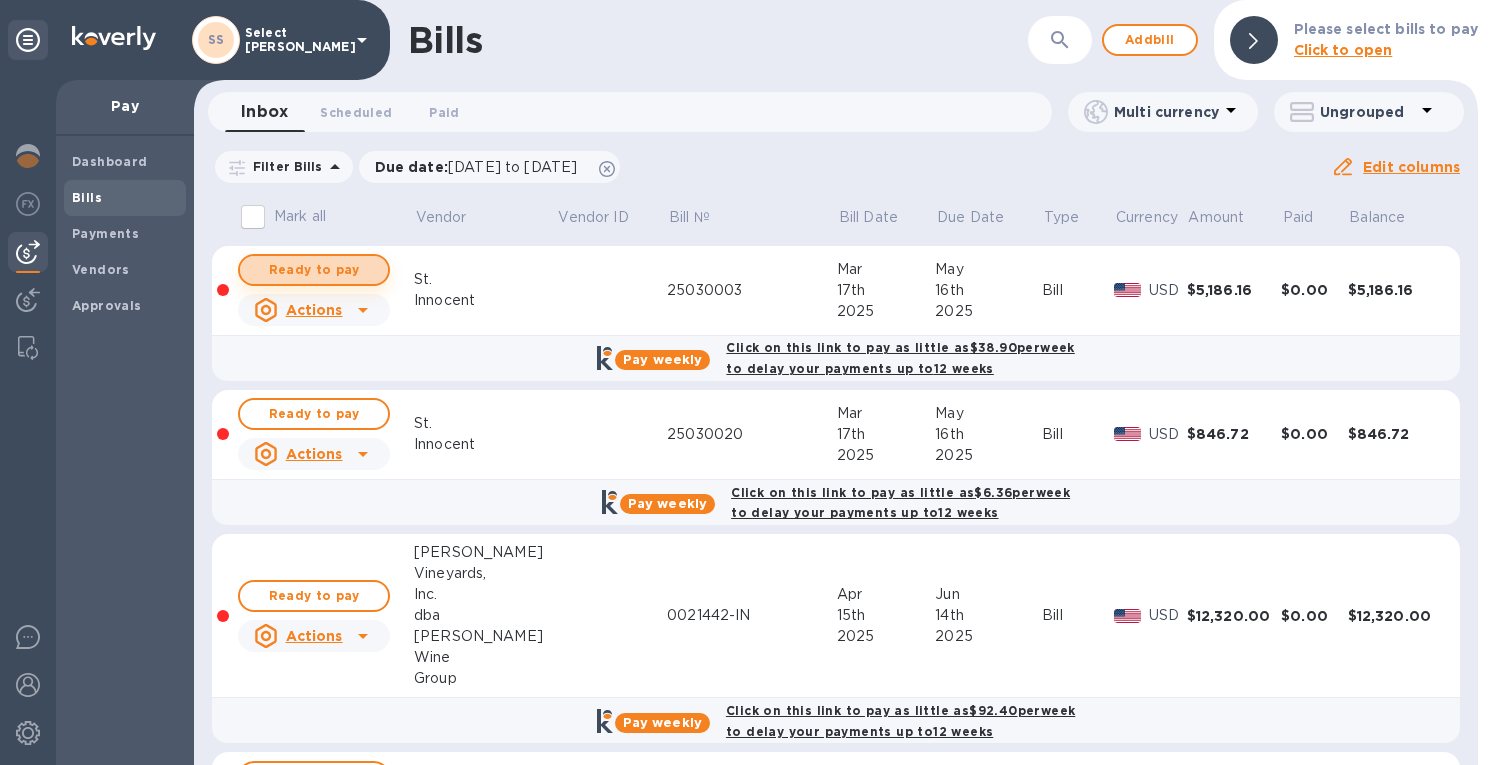 click on "Ready to pay" at bounding box center (314, 270) 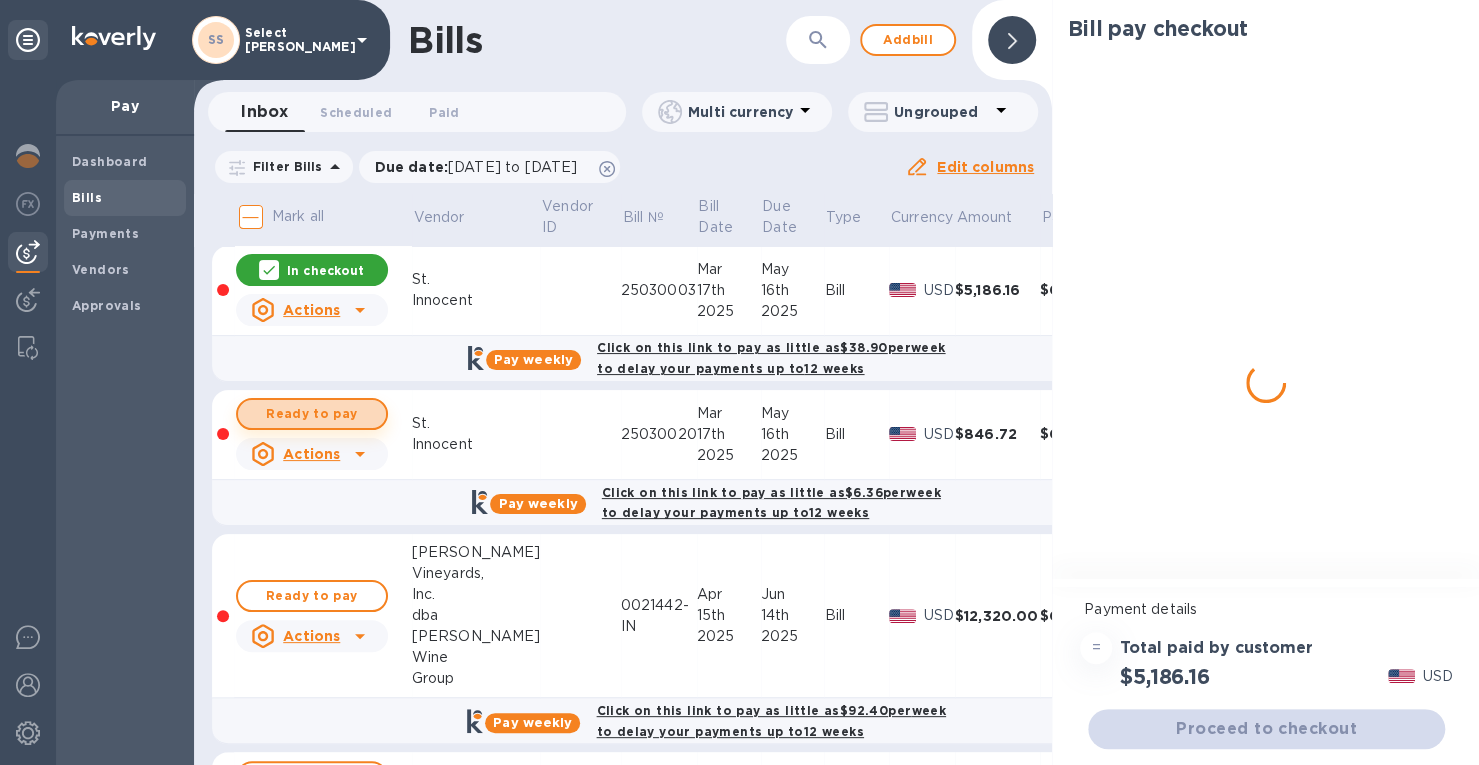 click on "Ready to pay" at bounding box center (312, 414) 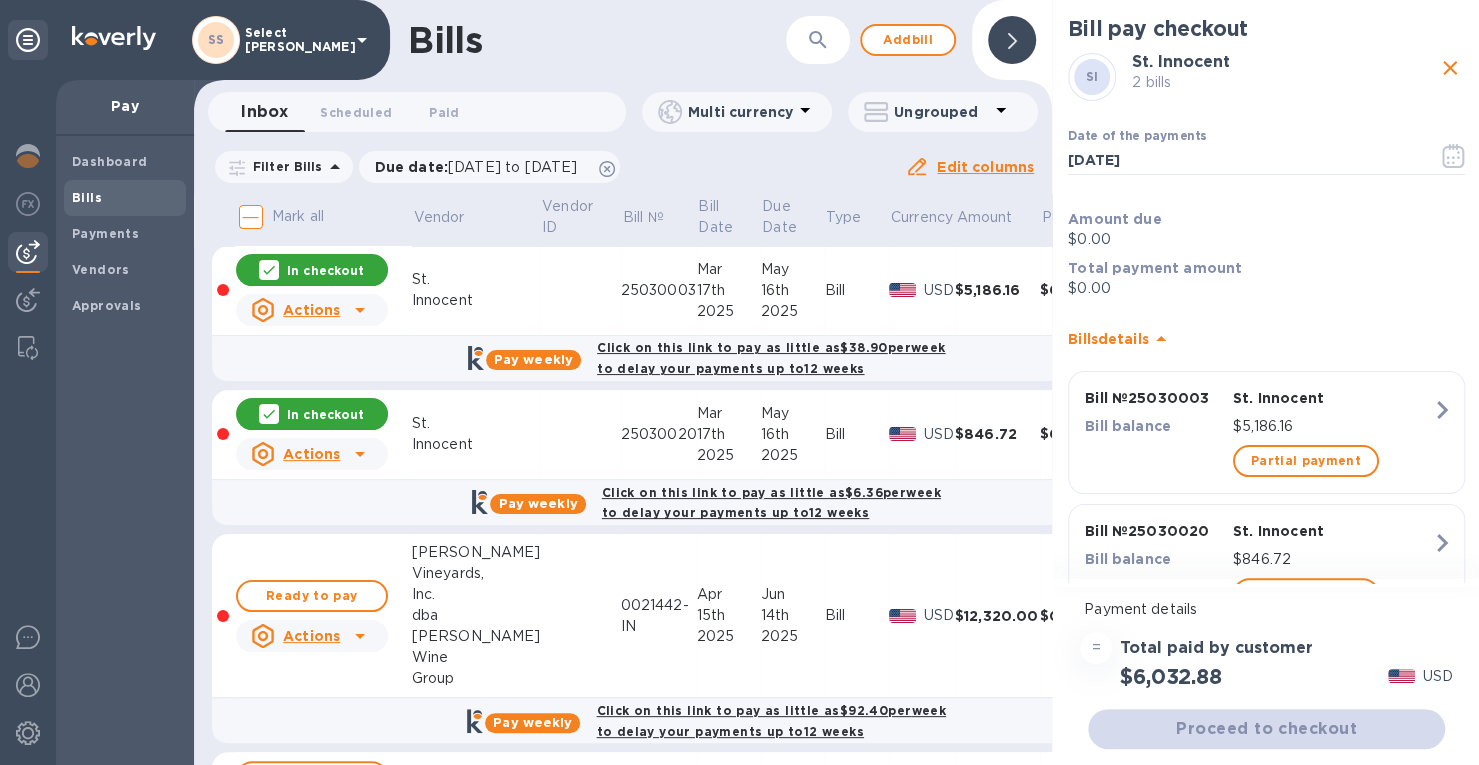 scroll, scrollTop: 200, scrollLeft: 0, axis: vertical 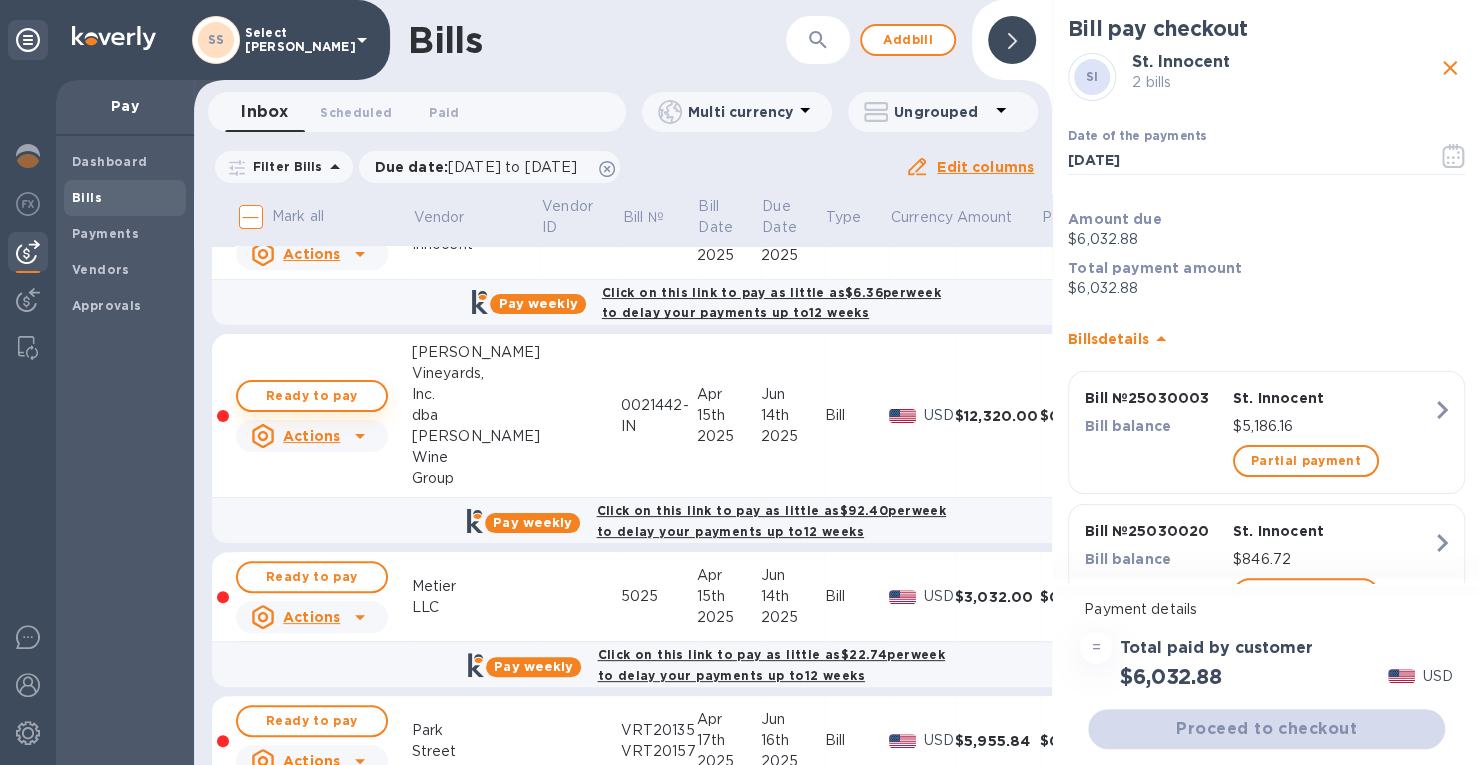 click on "Ready to pay" at bounding box center (312, 396) 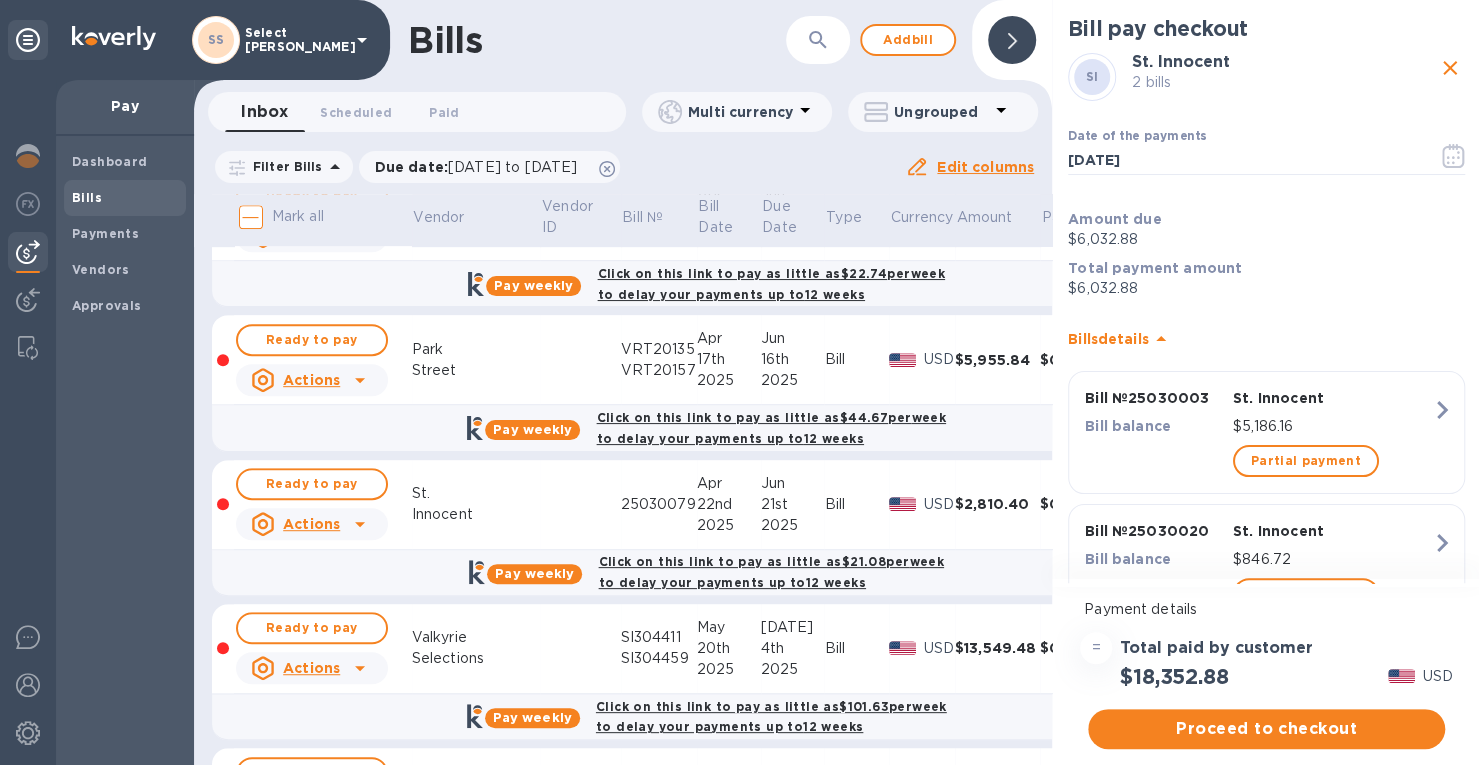scroll, scrollTop: 600, scrollLeft: 0, axis: vertical 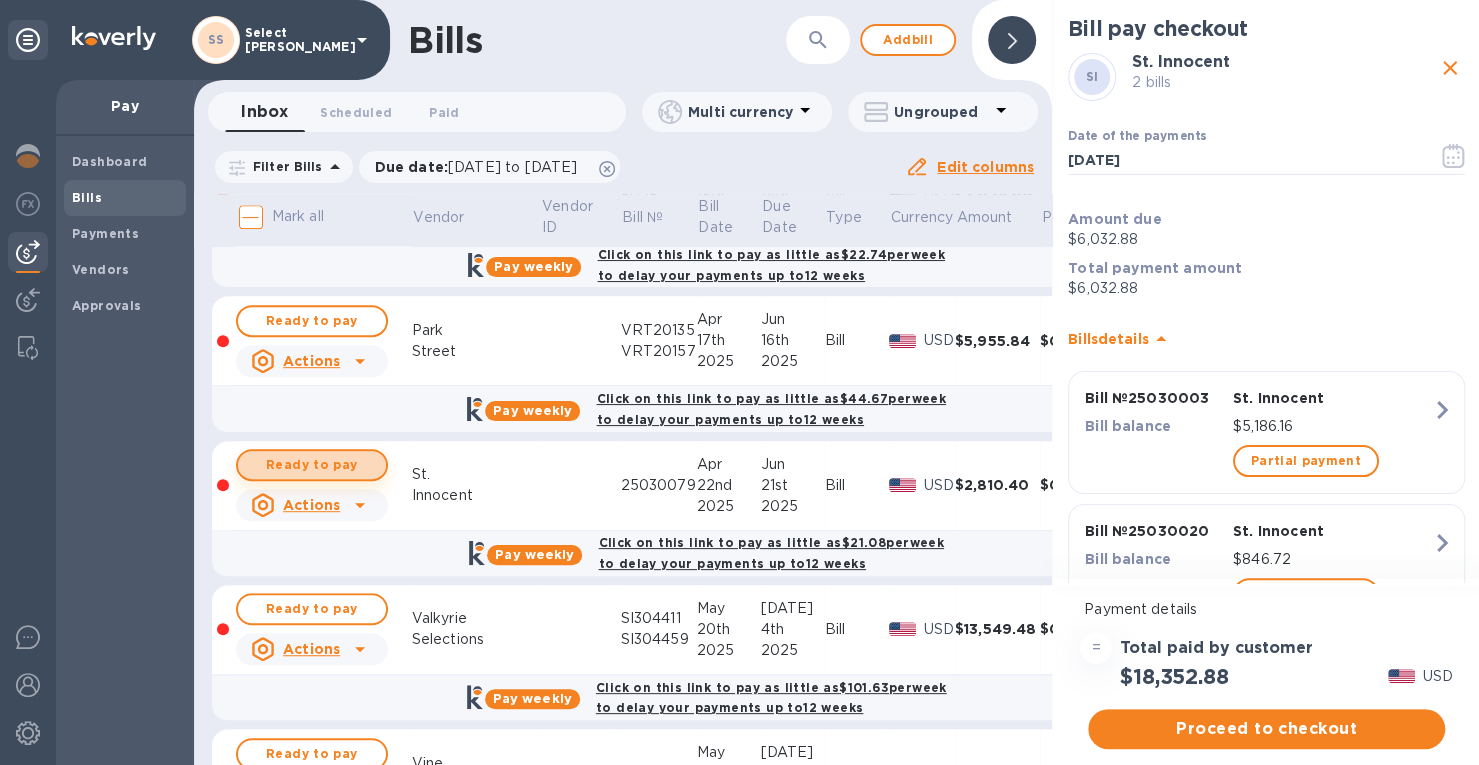 click on "Ready to pay" at bounding box center [312, 465] 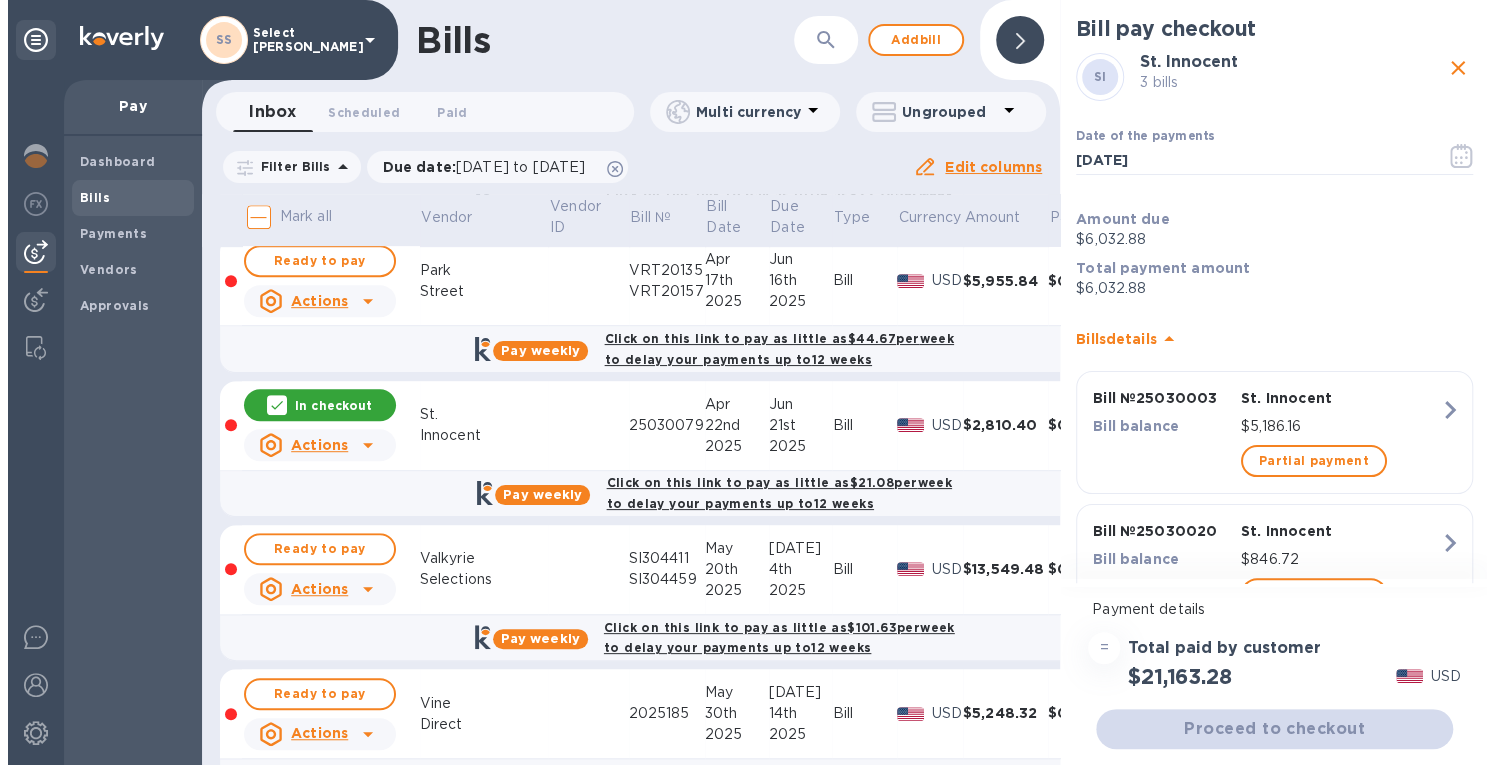 scroll, scrollTop: 733, scrollLeft: 0, axis: vertical 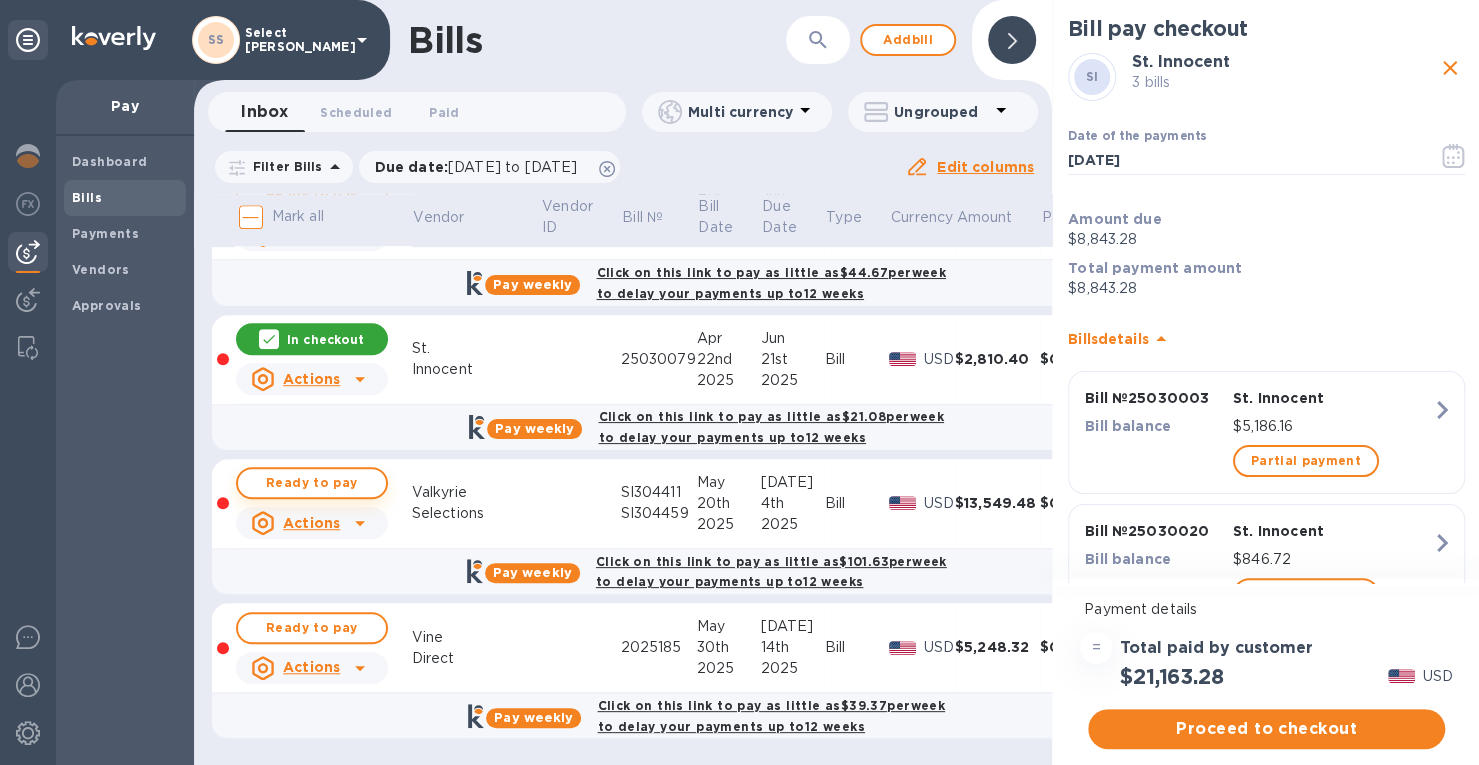 click on "Ready to pay" at bounding box center (312, 483) 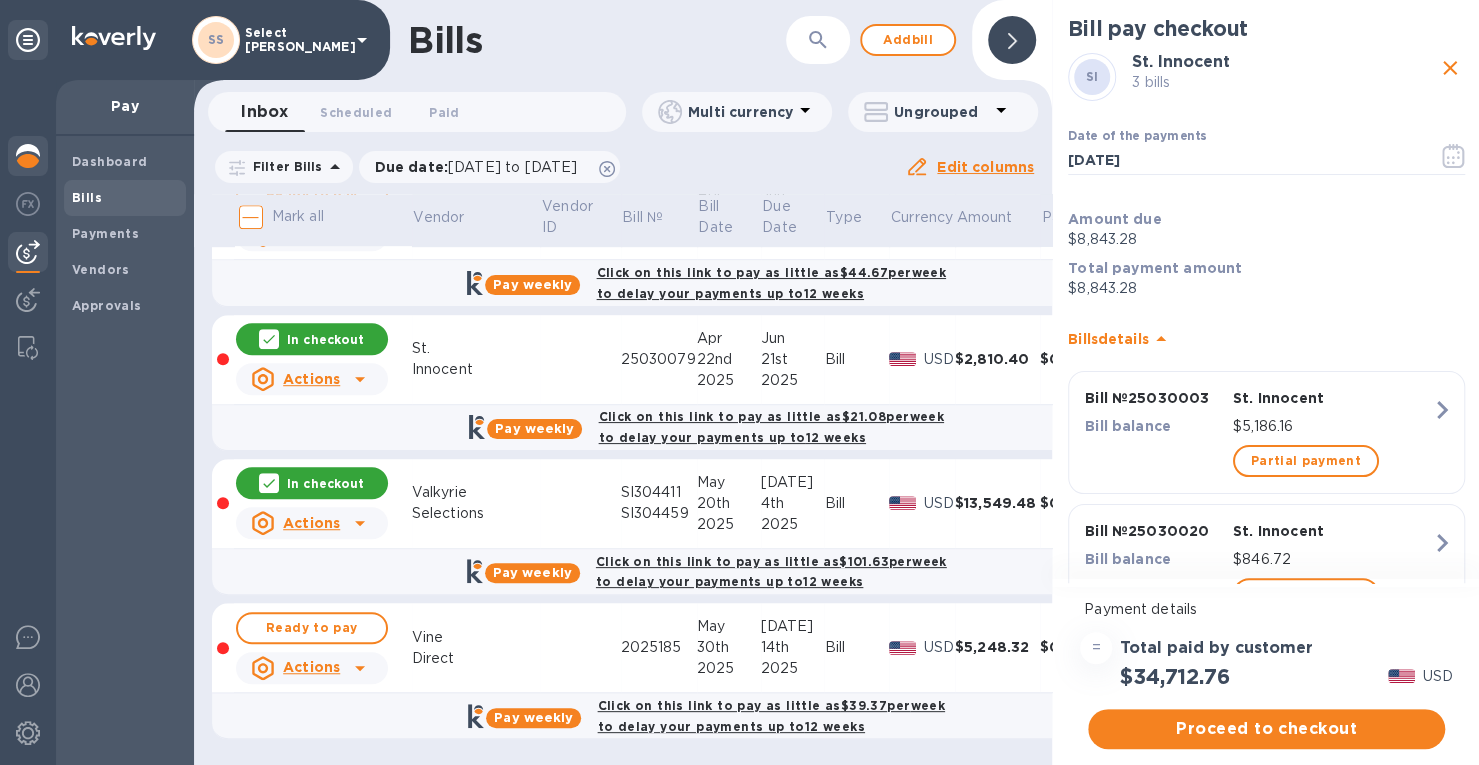 click at bounding box center [28, 158] 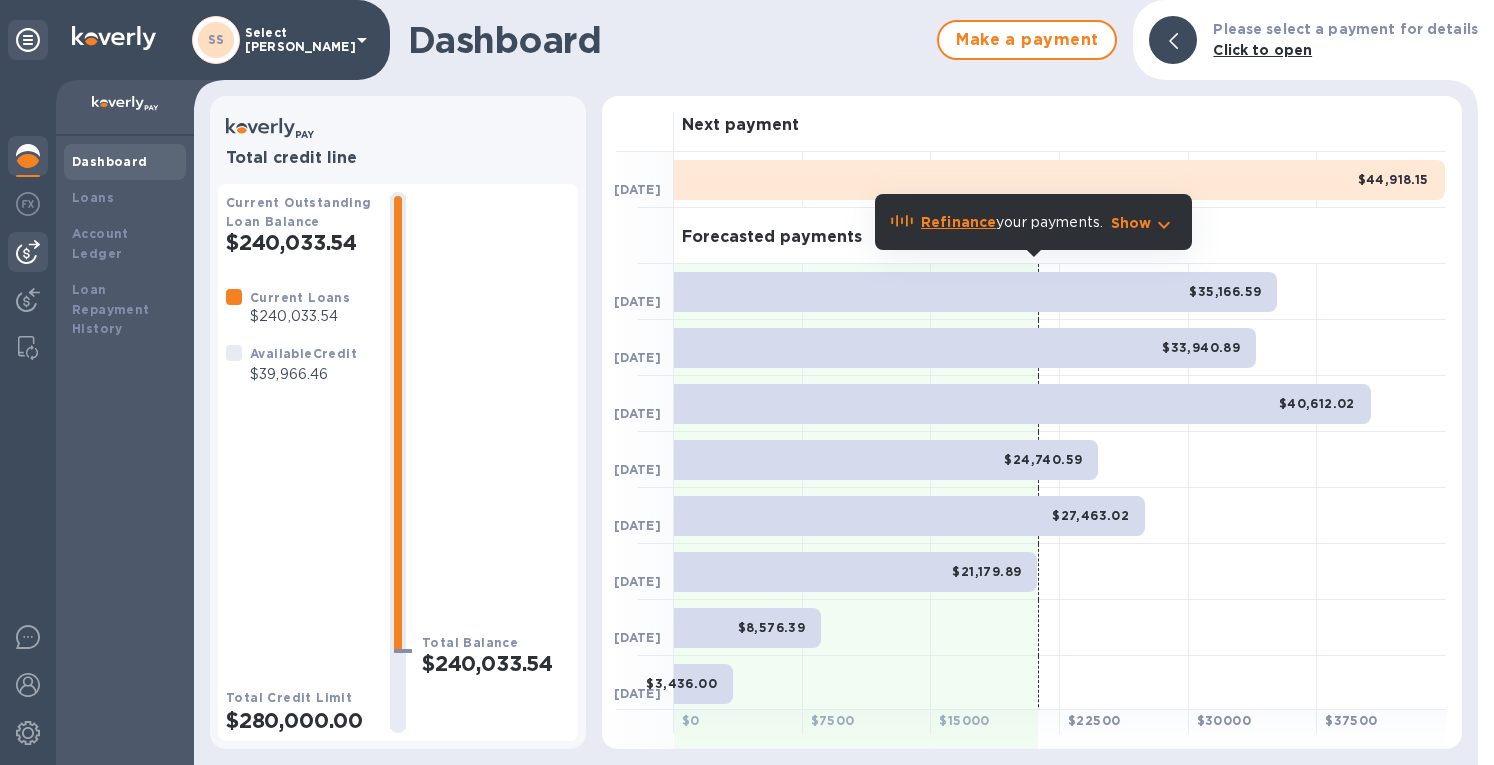 click at bounding box center [28, 252] 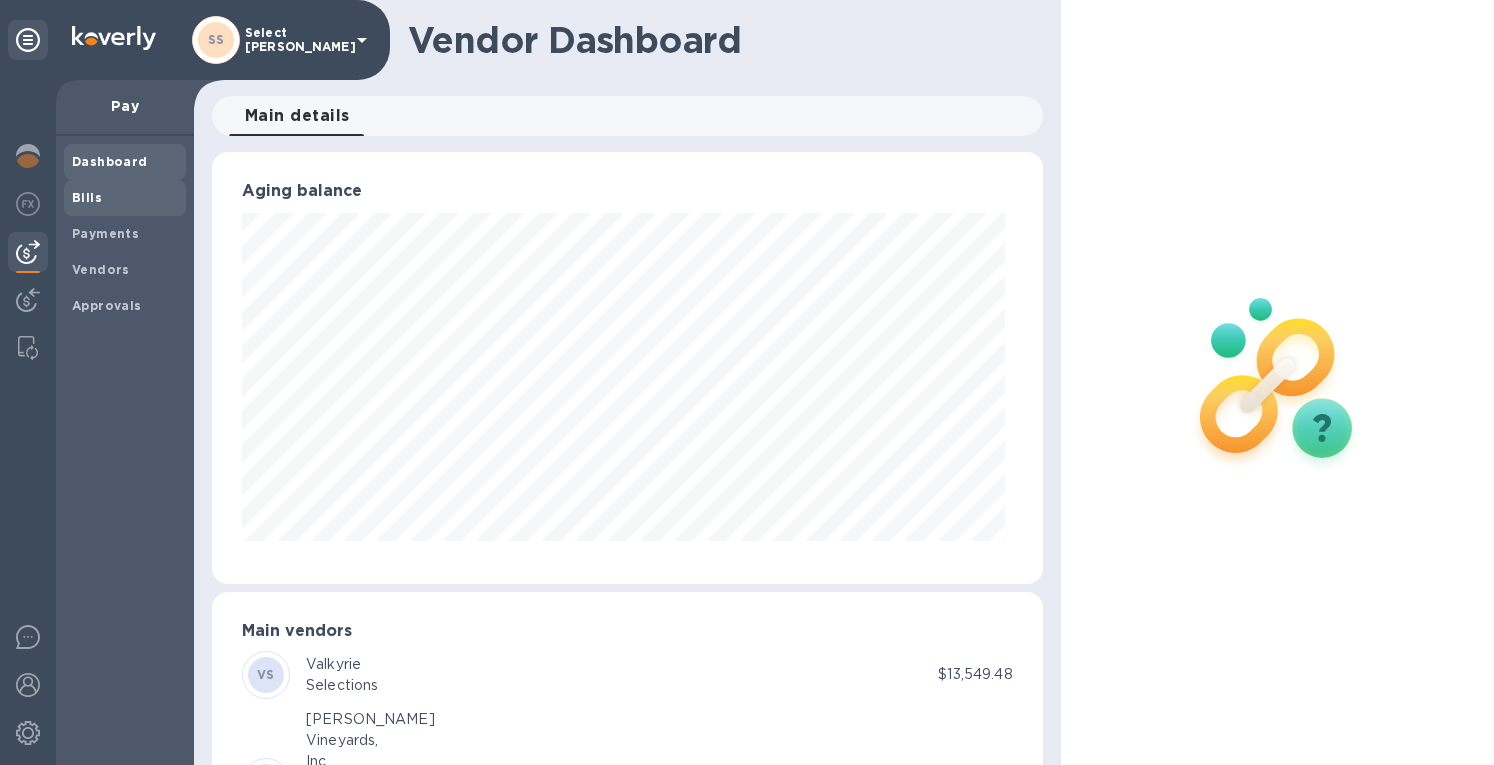 scroll, scrollTop: 999568, scrollLeft: 999177, axis: both 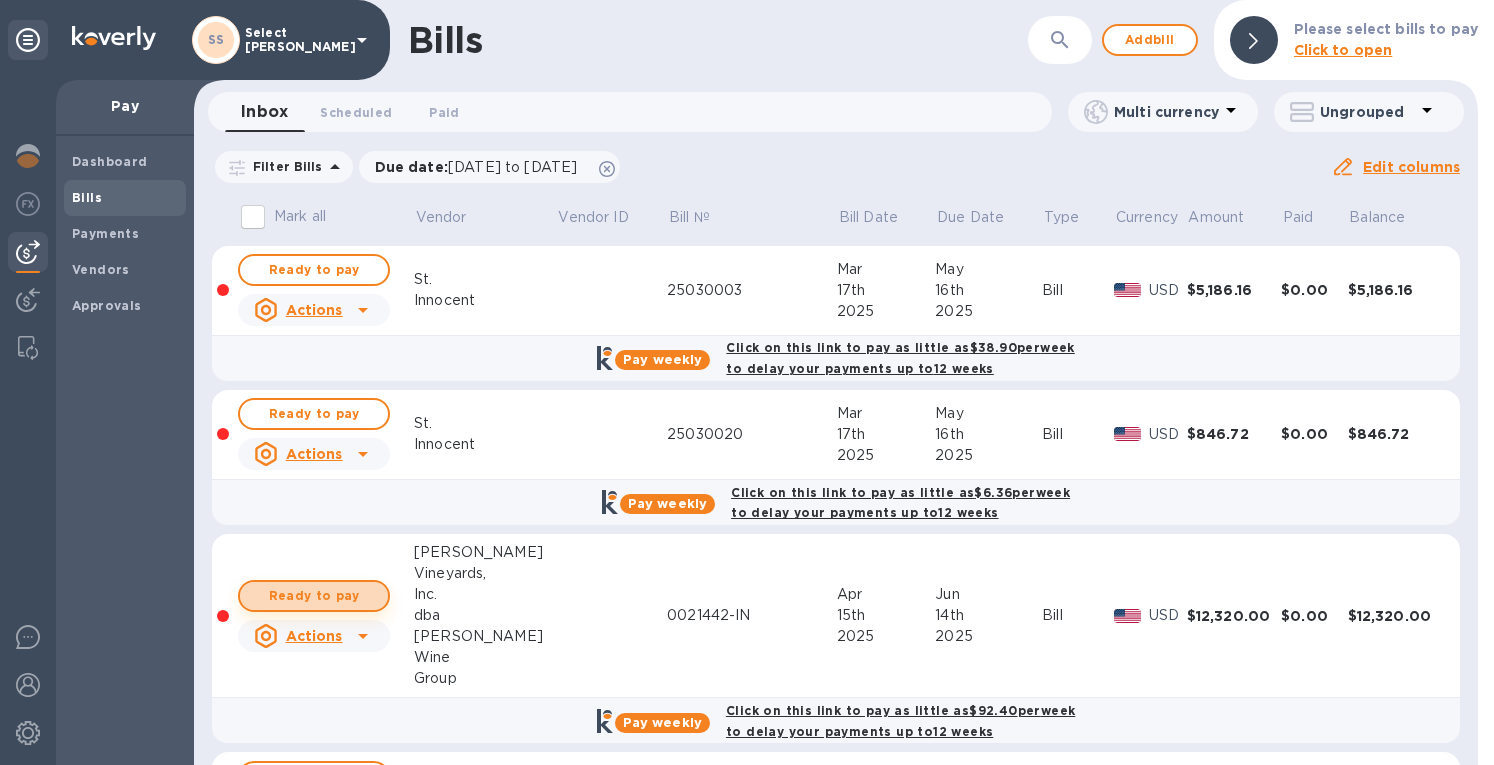 click on "Ready to pay" at bounding box center (314, 596) 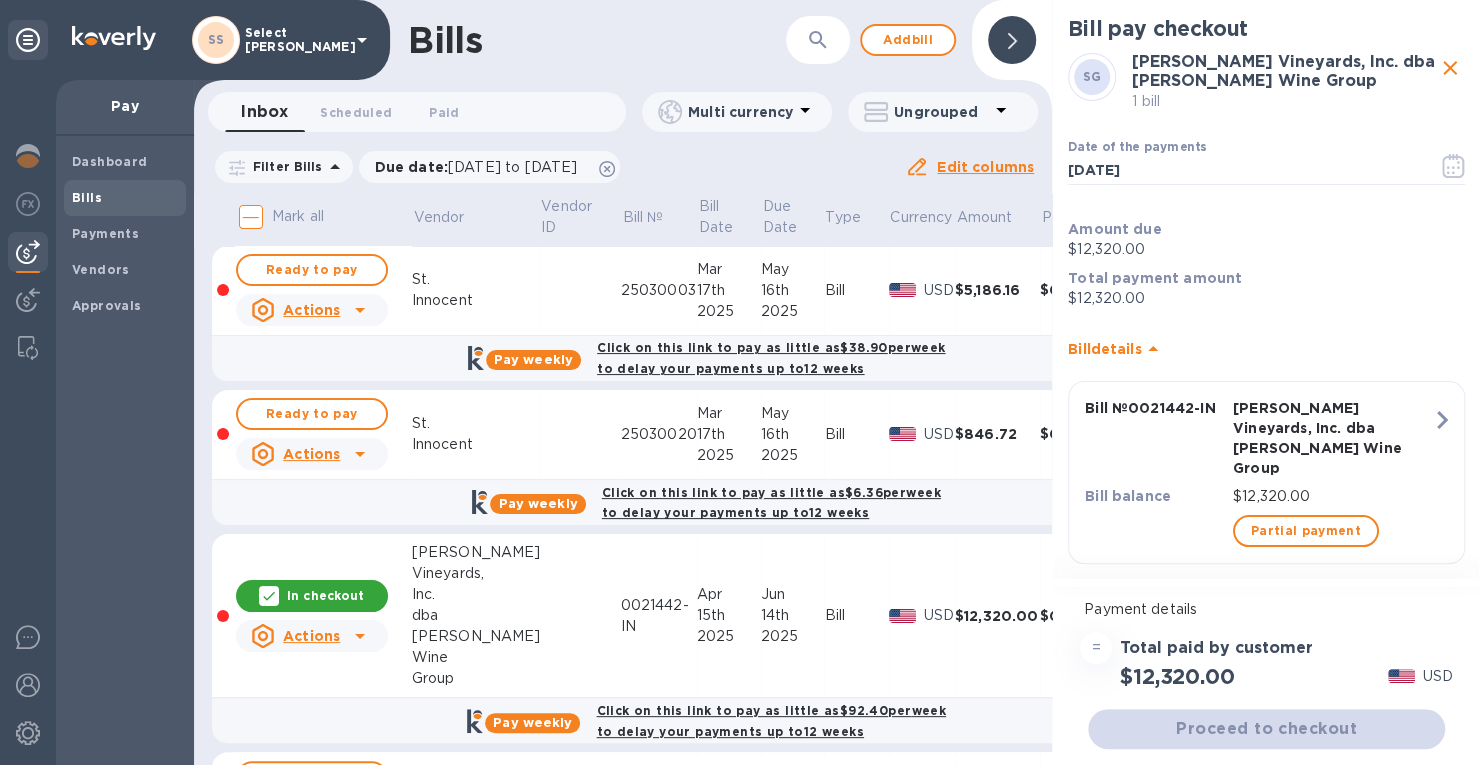 click at bounding box center [1012, 40] 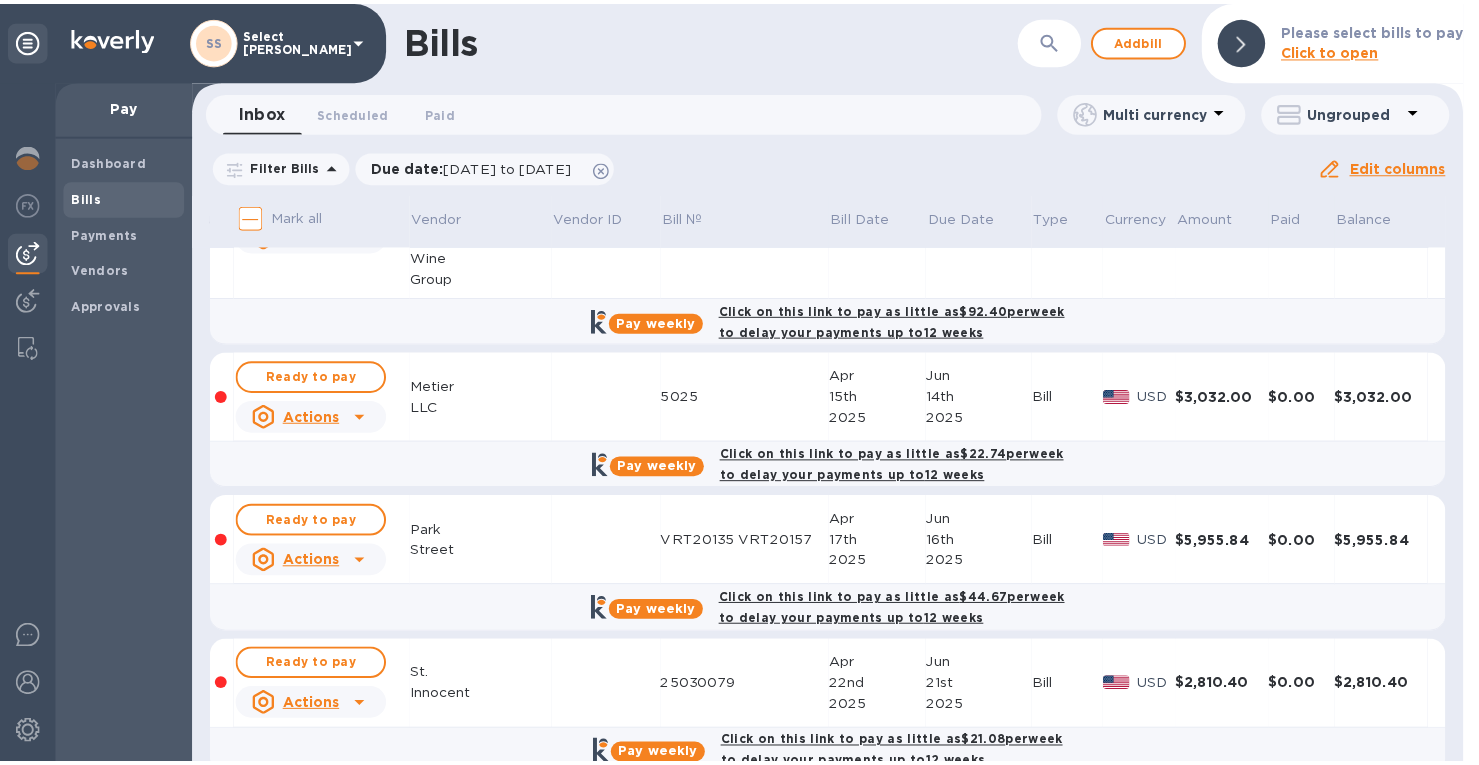 scroll, scrollTop: 600, scrollLeft: 0, axis: vertical 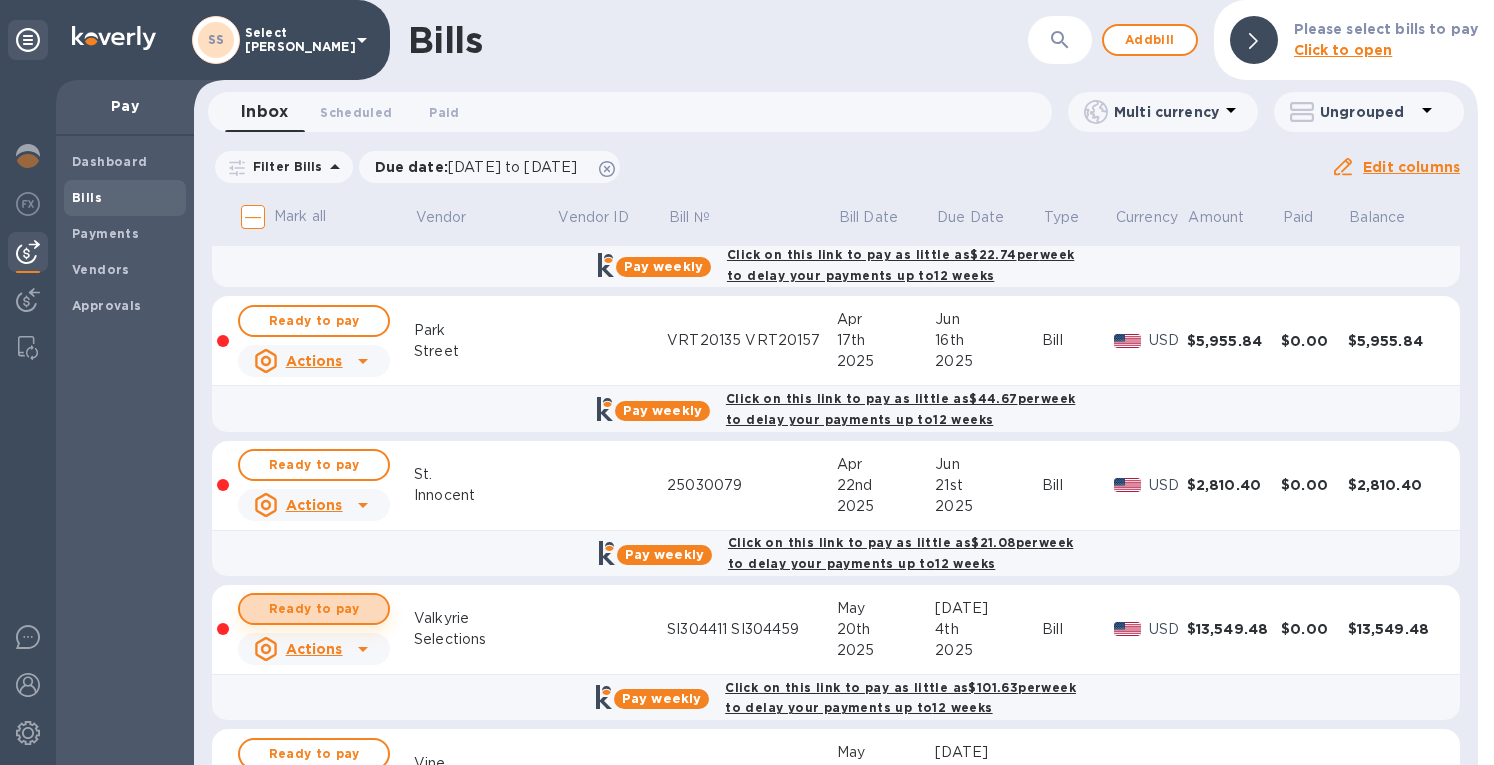 click on "Ready to pay" at bounding box center (314, 609) 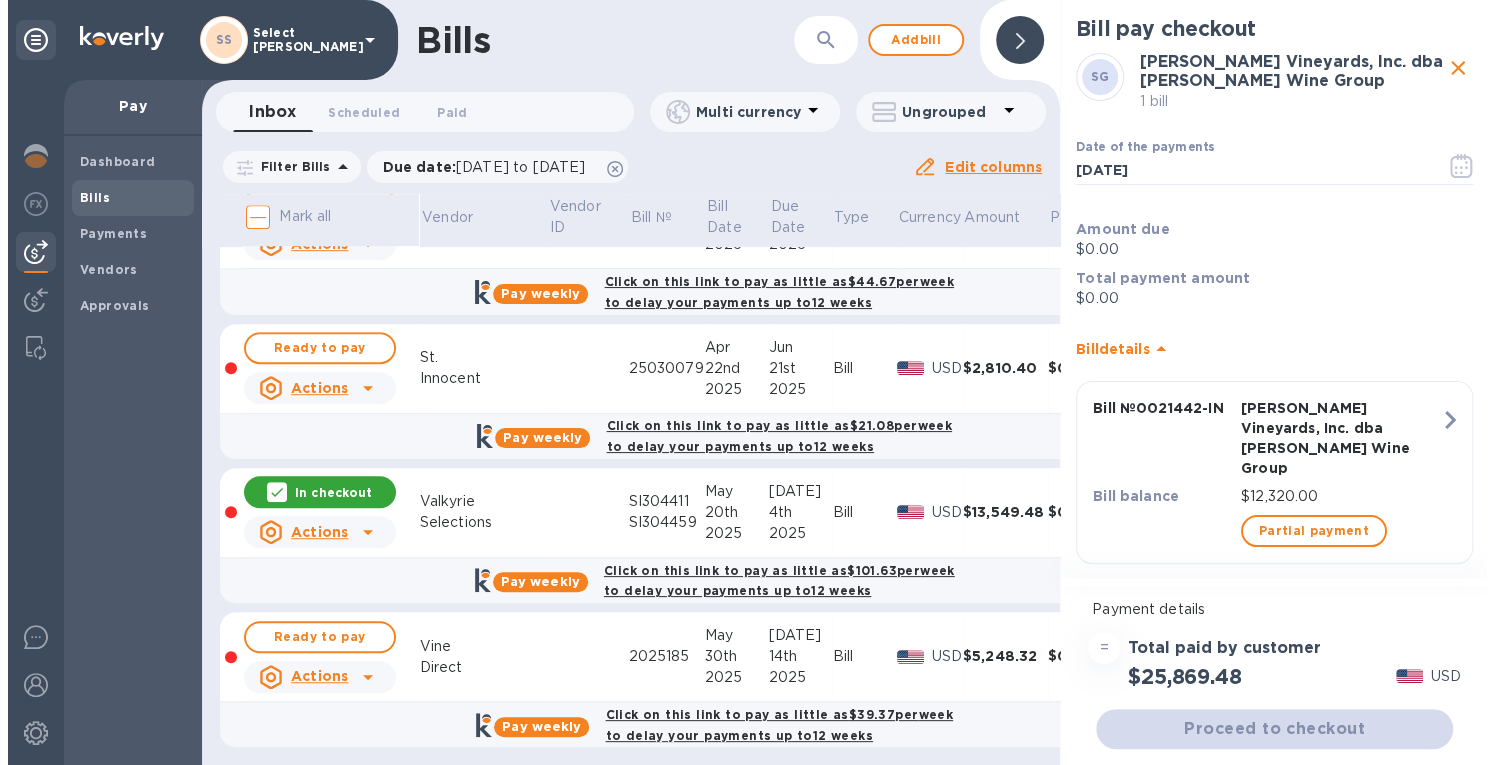 scroll, scrollTop: 733, scrollLeft: 0, axis: vertical 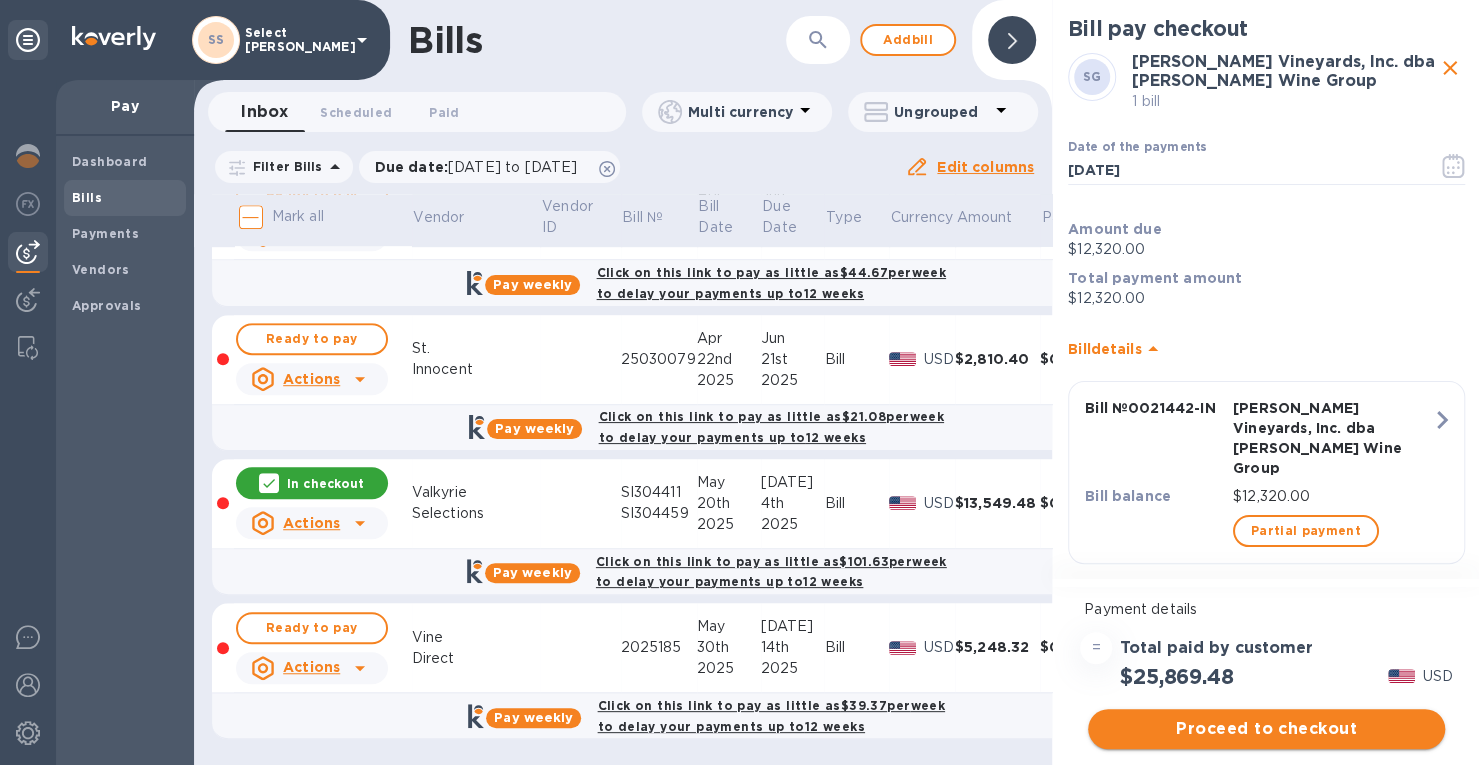 click on "Proceed to checkout" at bounding box center (1266, 729) 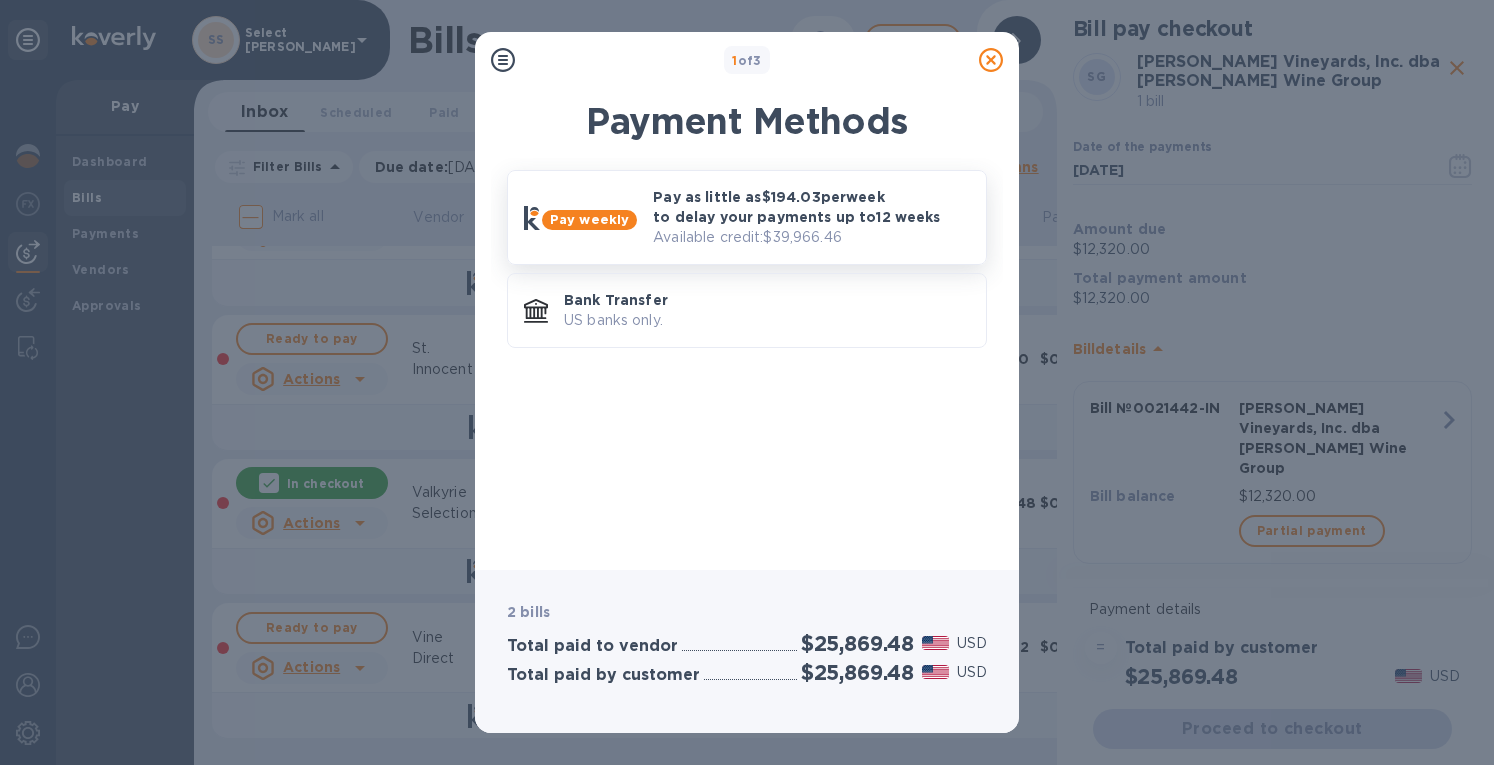 click on "Pay as little as  $194.03  per  week    to delay your payments up to  12 weeks" at bounding box center (811, 207) 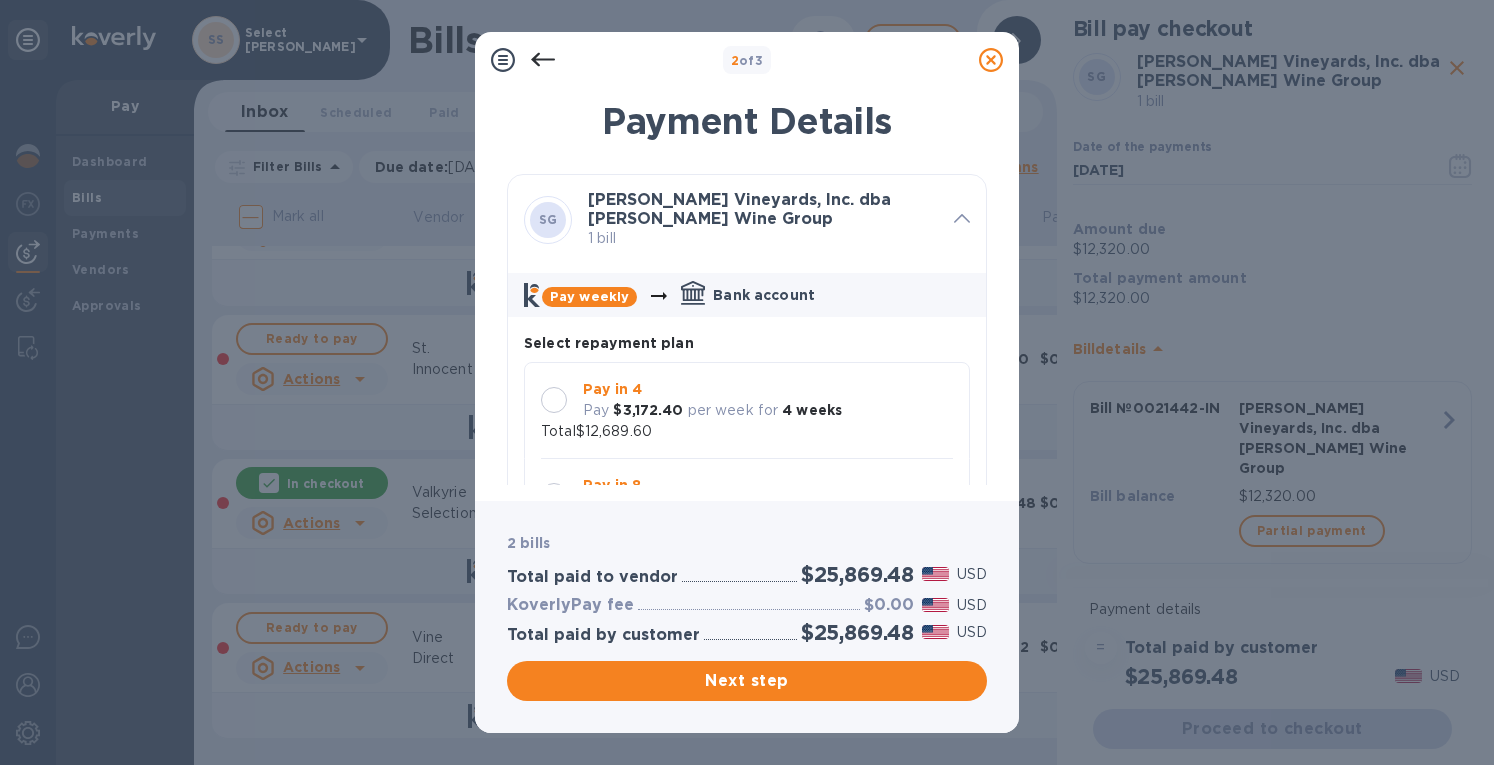scroll, scrollTop: 18, scrollLeft: 0, axis: vertical 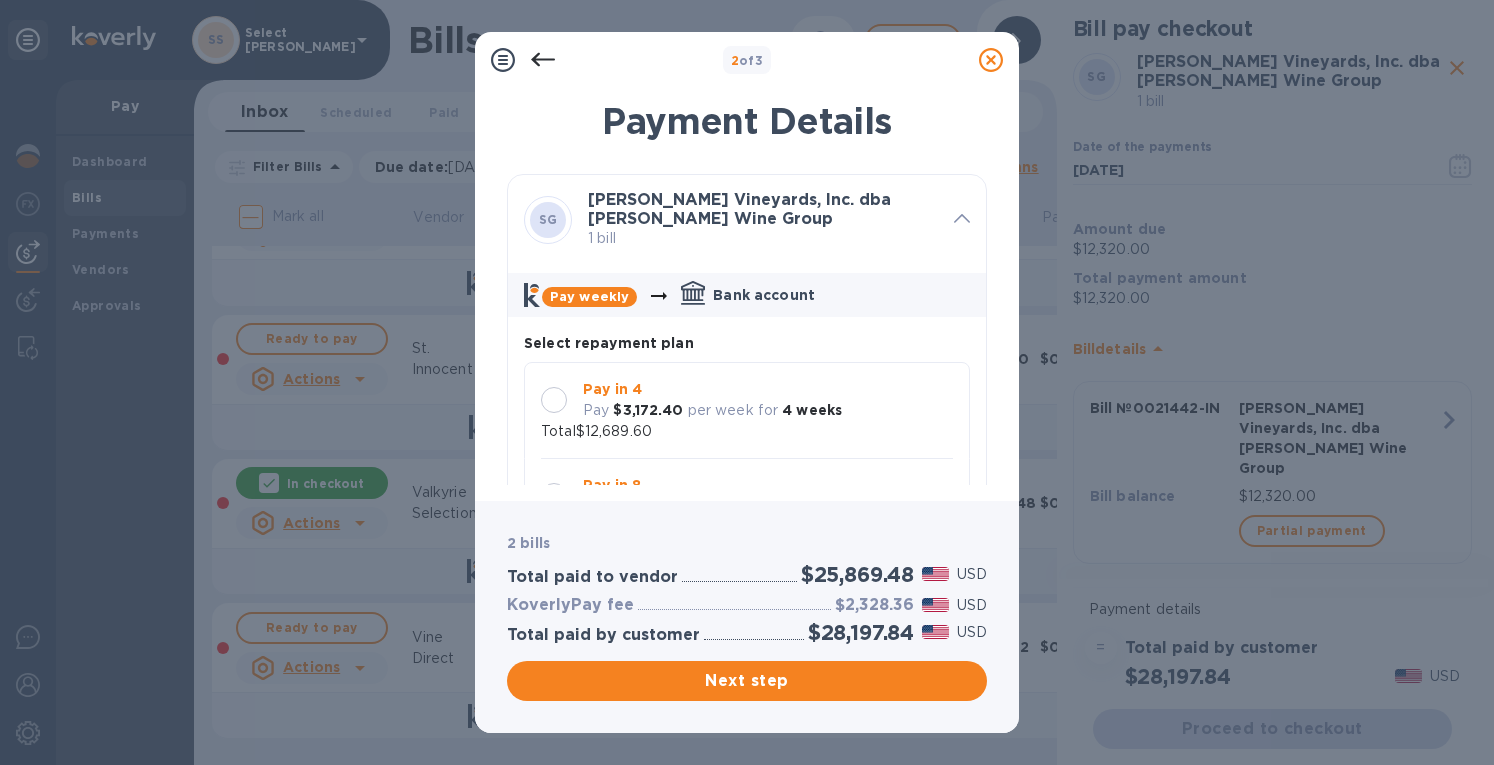 click at bounding box center (554, 400) 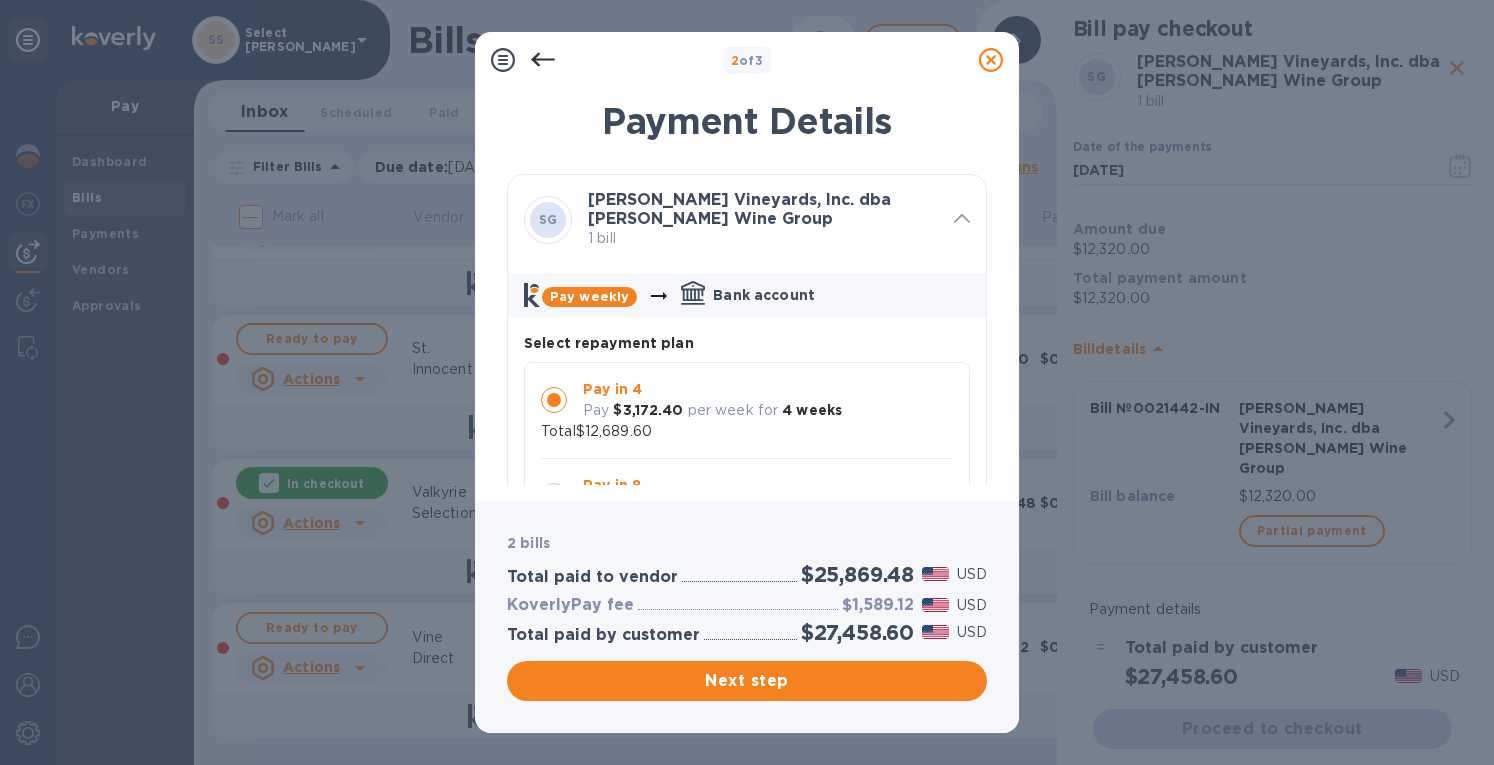 scroll, scrollTop: 18, scrollLeft: 0, axis: vertical 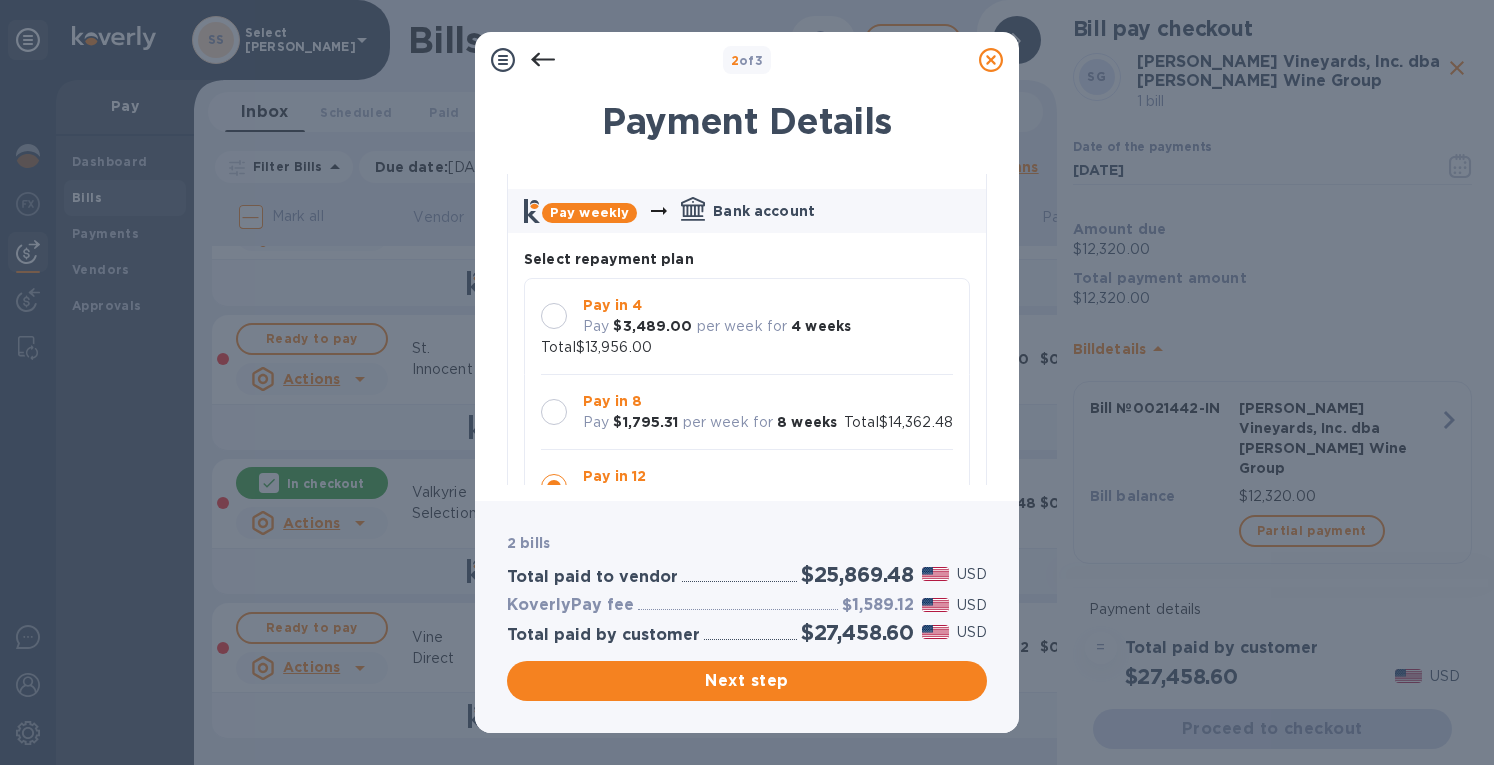 click at bounding box center [554, 316] 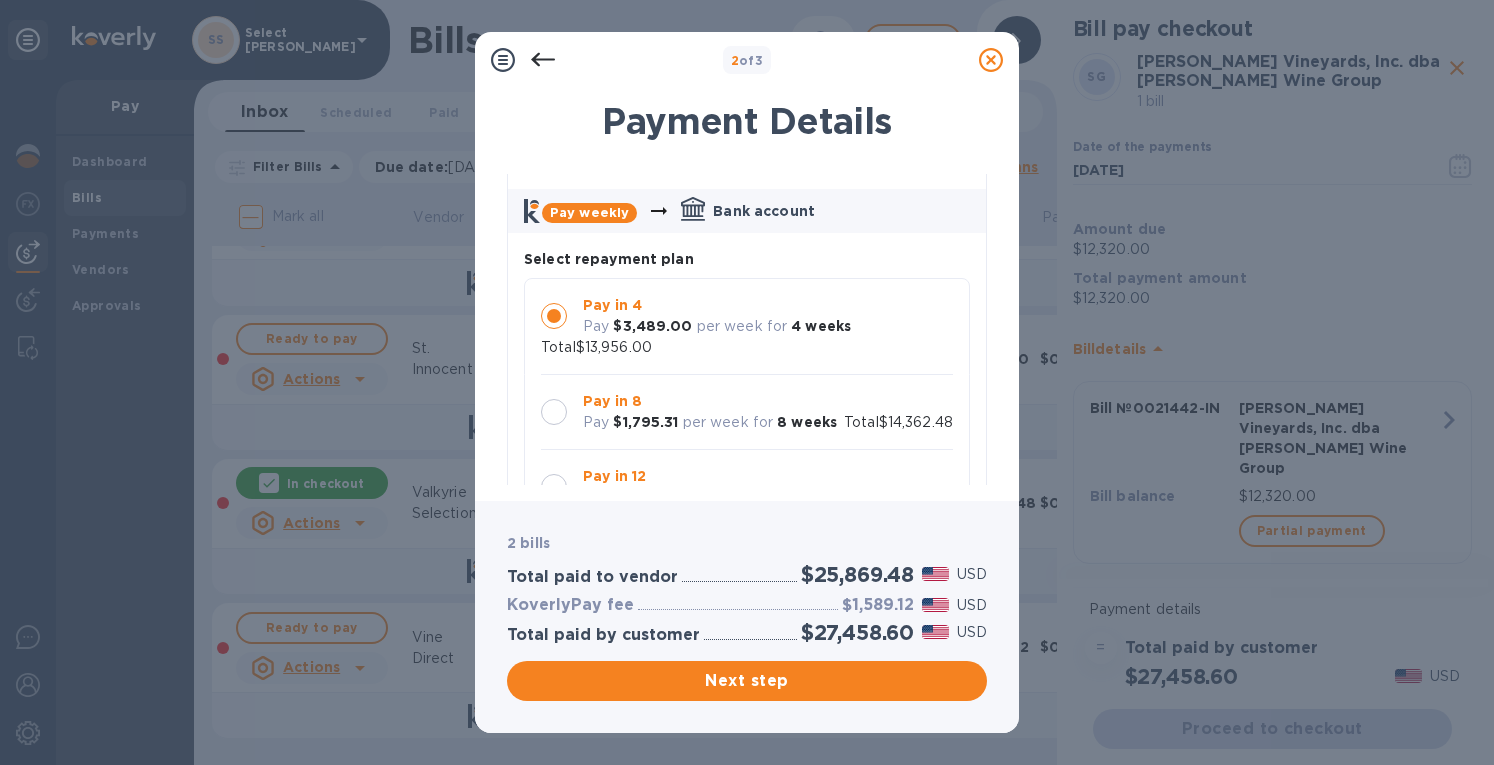 scroll, scrollTop: 17, scrollLeft: 0, axis: vertical 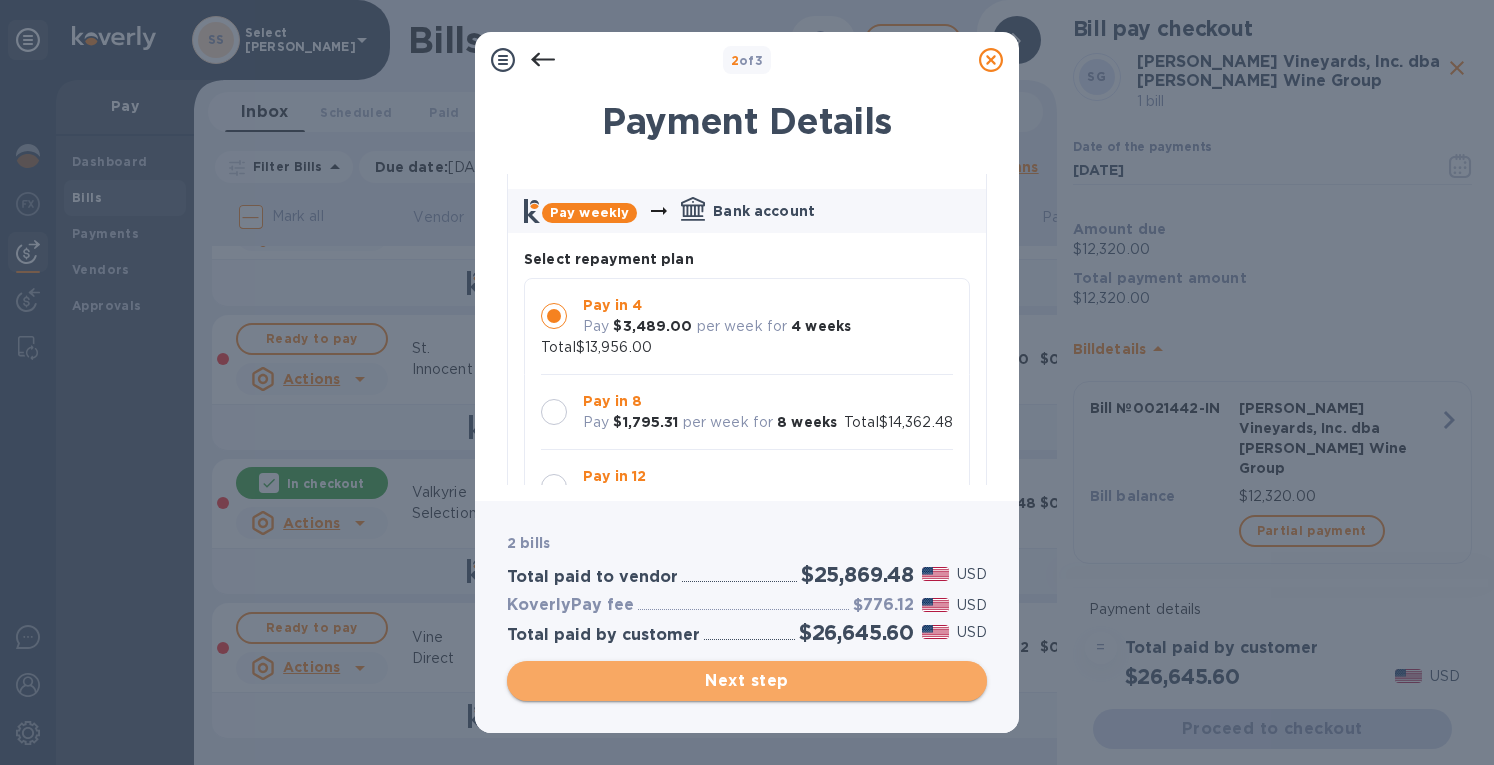 click on "Next step" at bounding box center (747, 681) 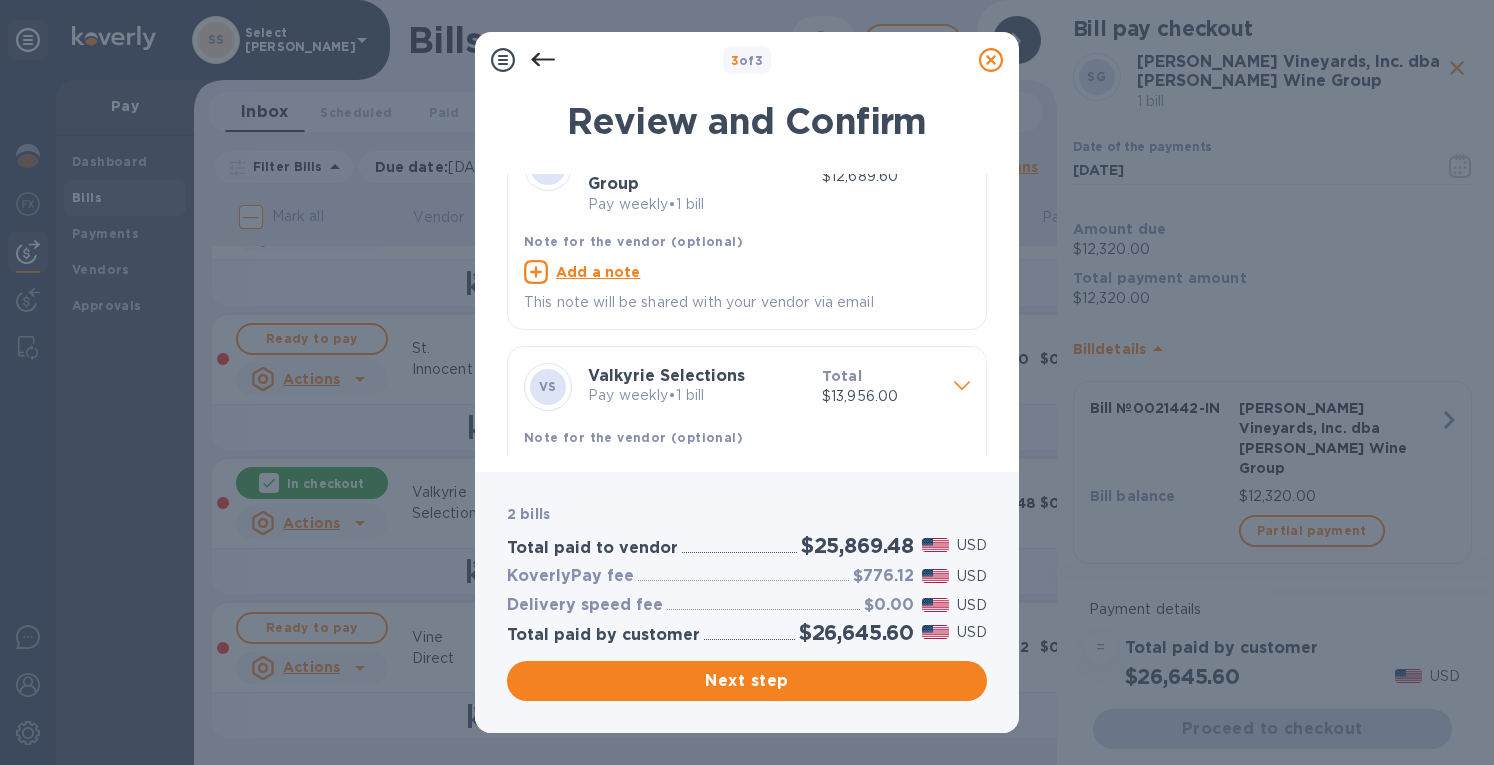 scroll, scrollTop: 103, scrollLeft: 0, axis: vertical 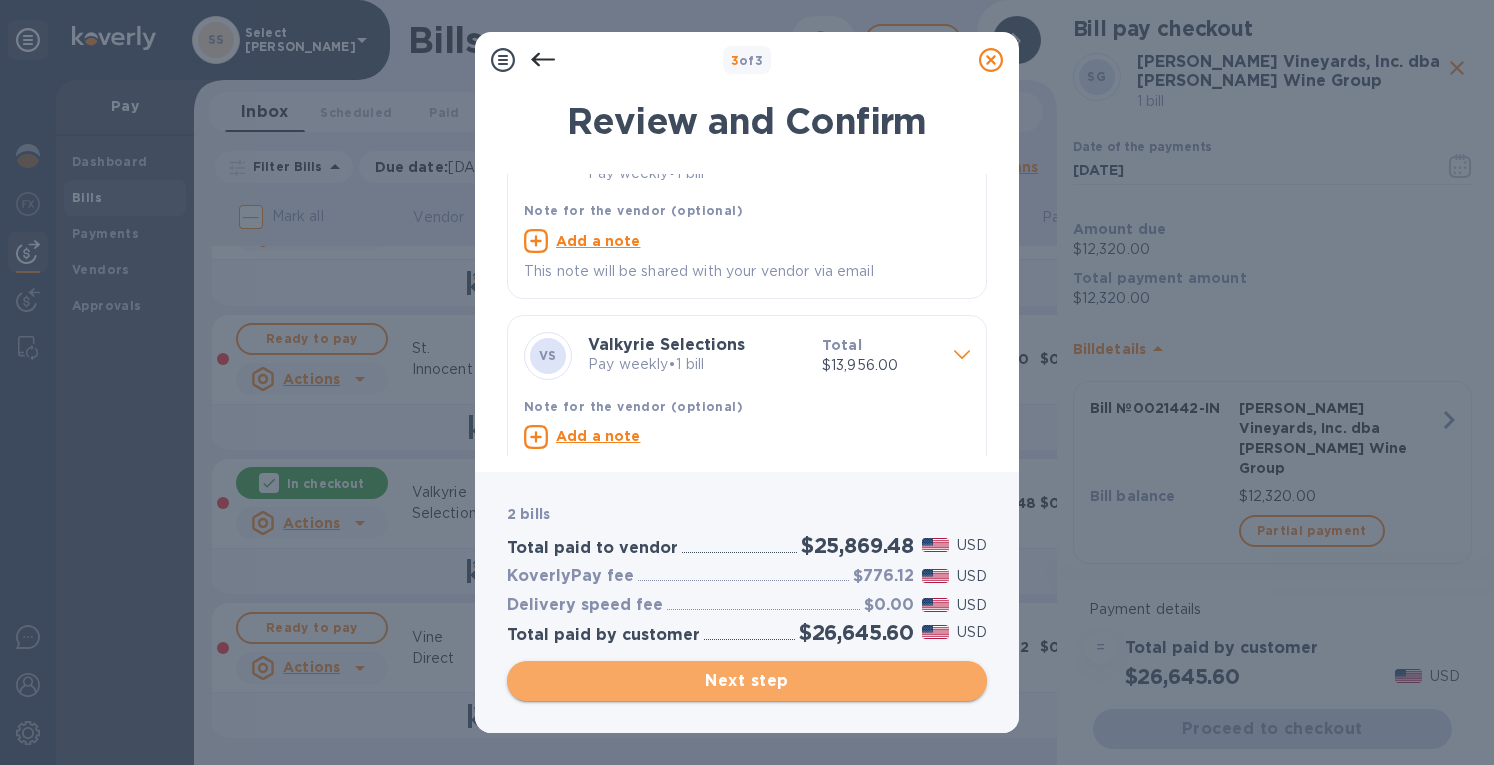 click on "Next step" at bounding box center (747, 681) 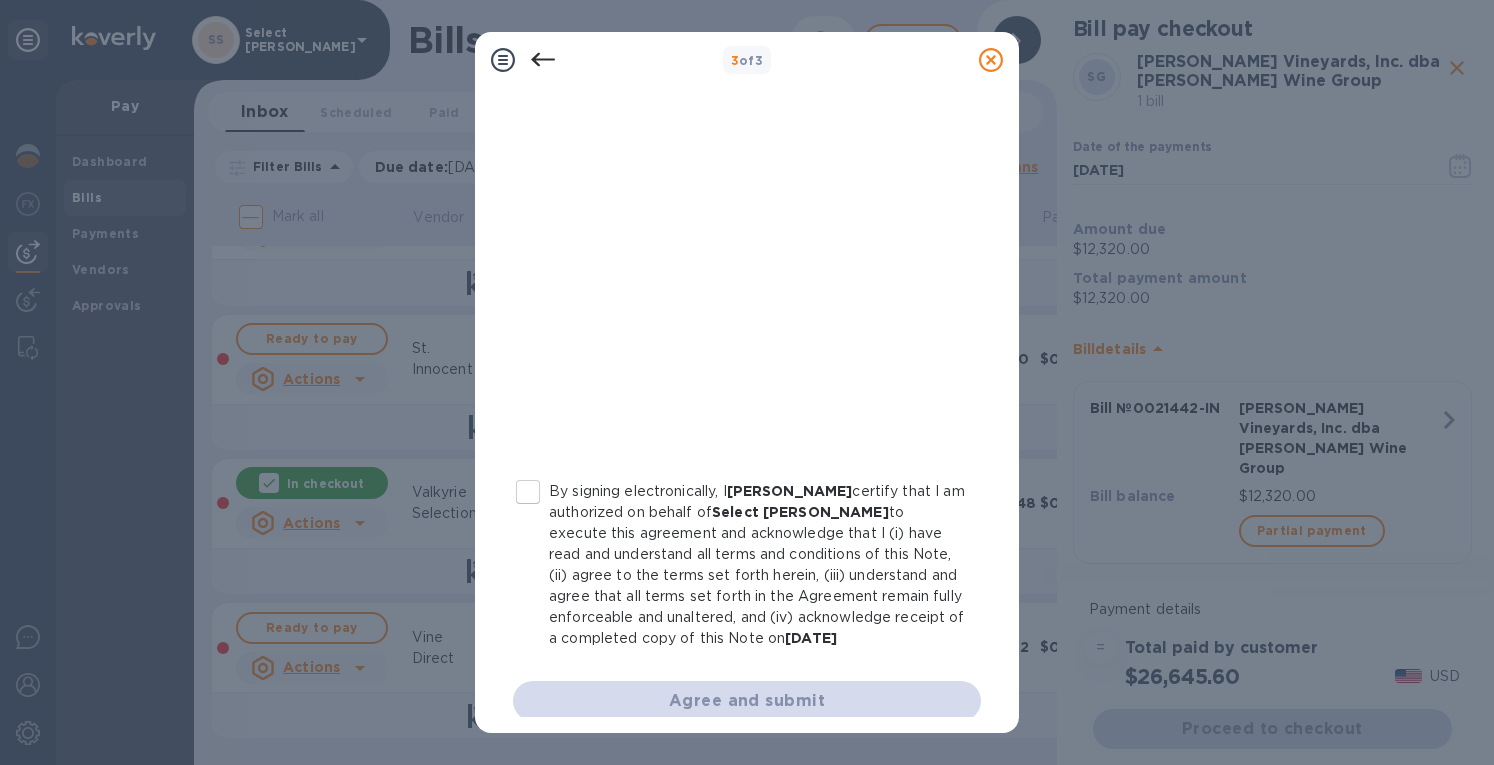 scroll, scrollTop: 352, scrollLeft: 0, axis: vertical 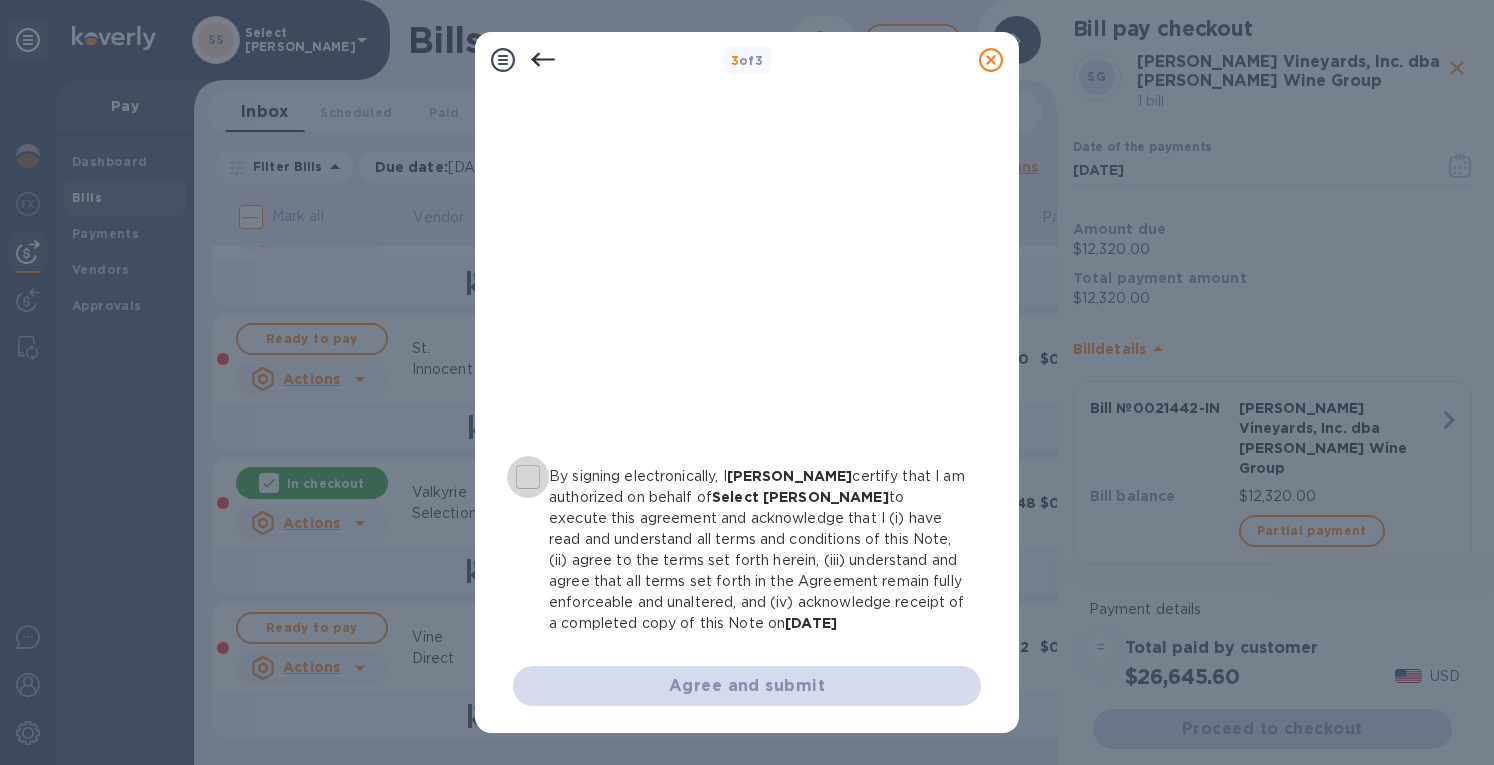 click on "By signing electronically, I  [PERSON_NAME]  certify that I am authorized on behalf of  Select [PERSON_NAME]  to execute this agreement and acknowledge that I (i) have read and understand all terms and conditions of this Note, (ii) agree to the terms set forth herein, (iii) understand and agree that all terms set forth in the Agreement remain fully enforceable and unaltered, and (iv) acknowledge receipt of a completed copy of this Note on  [DATE]" at bounding box center (528, 477) 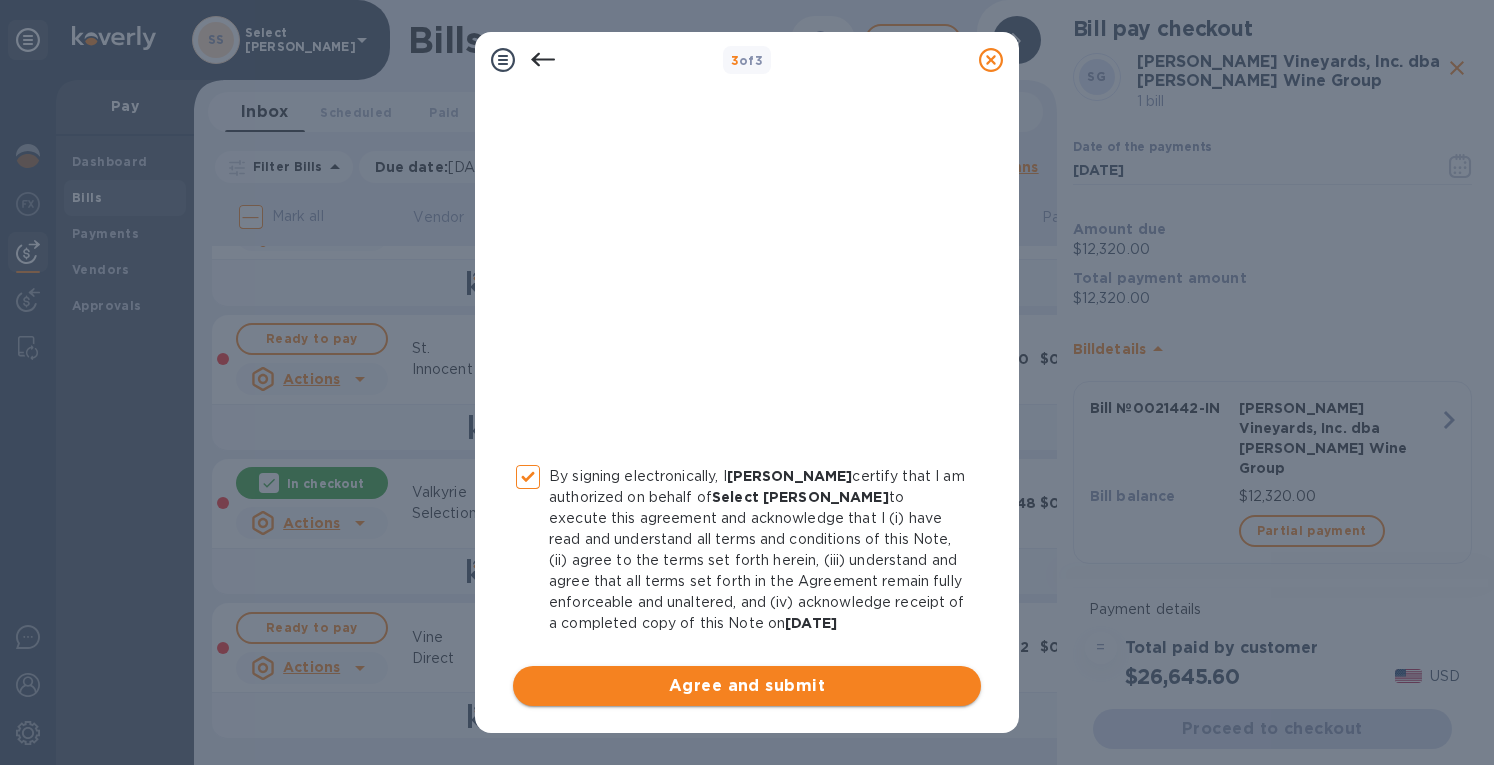 click on "Agree and submit" at bounding box center [747, 686] 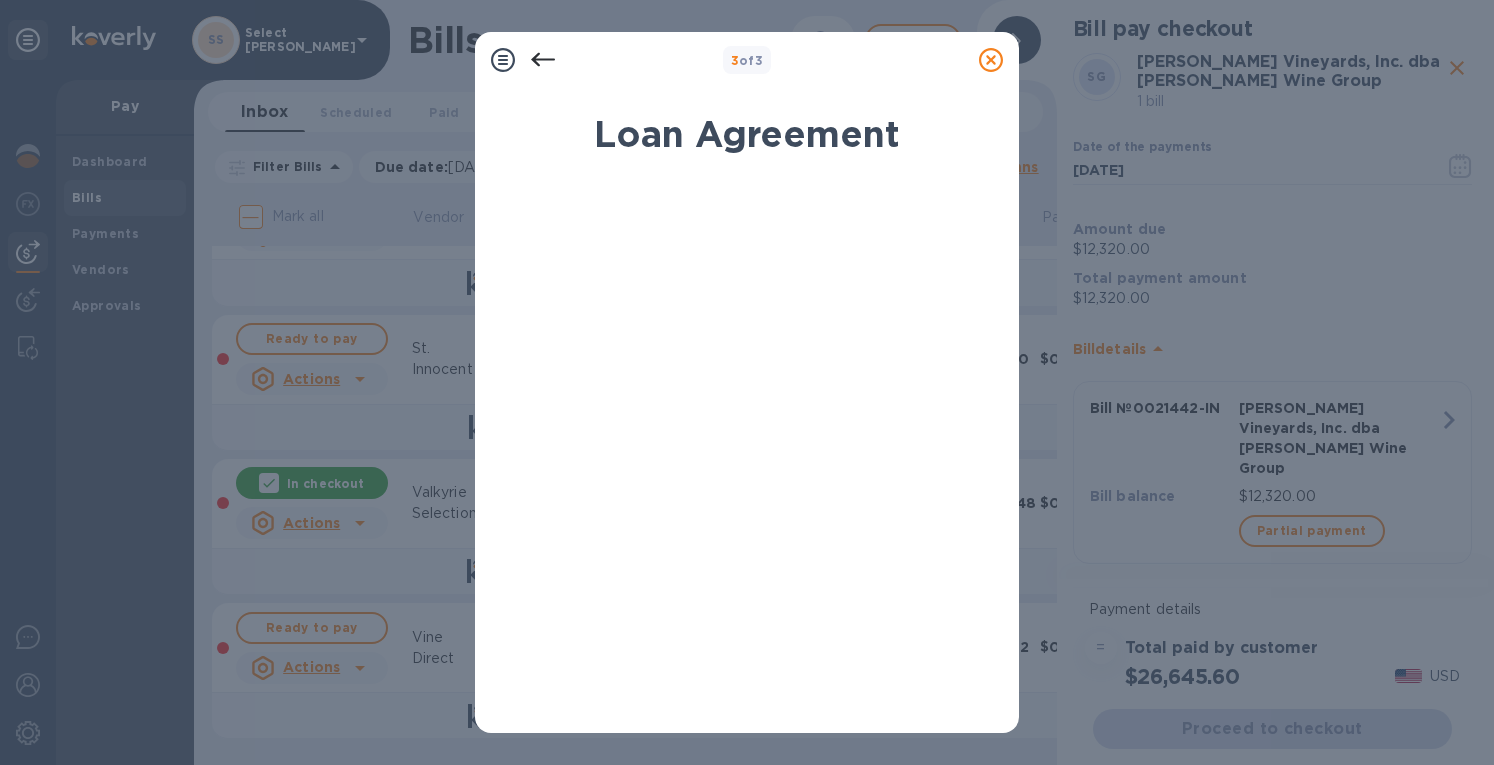 scroll, scrollTop: 352, scrollLeft: 0, axis: vertical 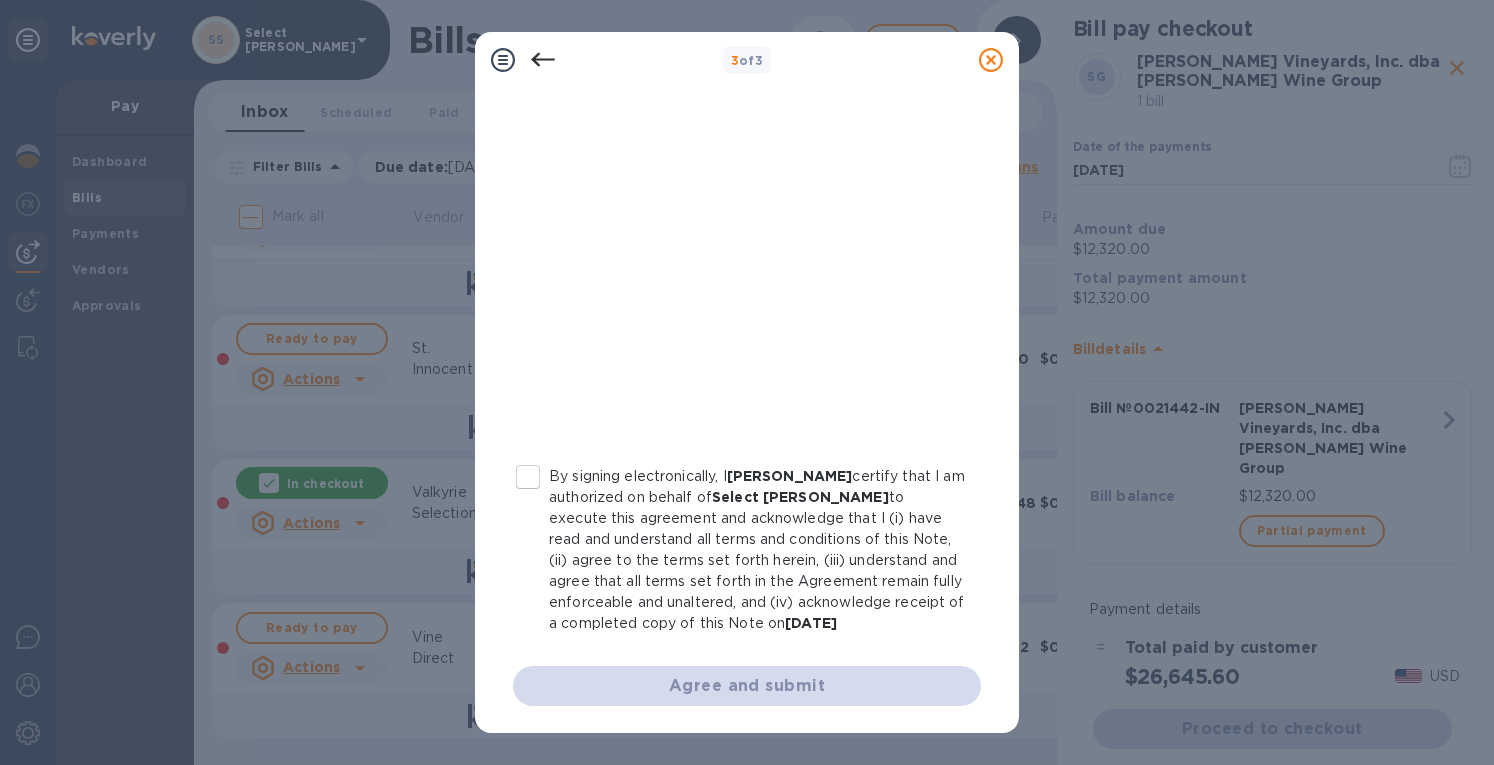 click on "By signing electronically, I  [PERSON_NAME]  certify that I am authorized on behalf of  Select [PERSON_NAME]  to execute this agreement and acknowledge that I (i) have read and understand all terms and conditions of this Note, (ii) agree to the terms set forth herein, (iii) understand and agree that all terms set forth in the Agreement remain fully enforceable and unaltered, and (iv) acknowledge receipt of a completed copy of this Note on  [DATE]" at bounding box center [528, 477] 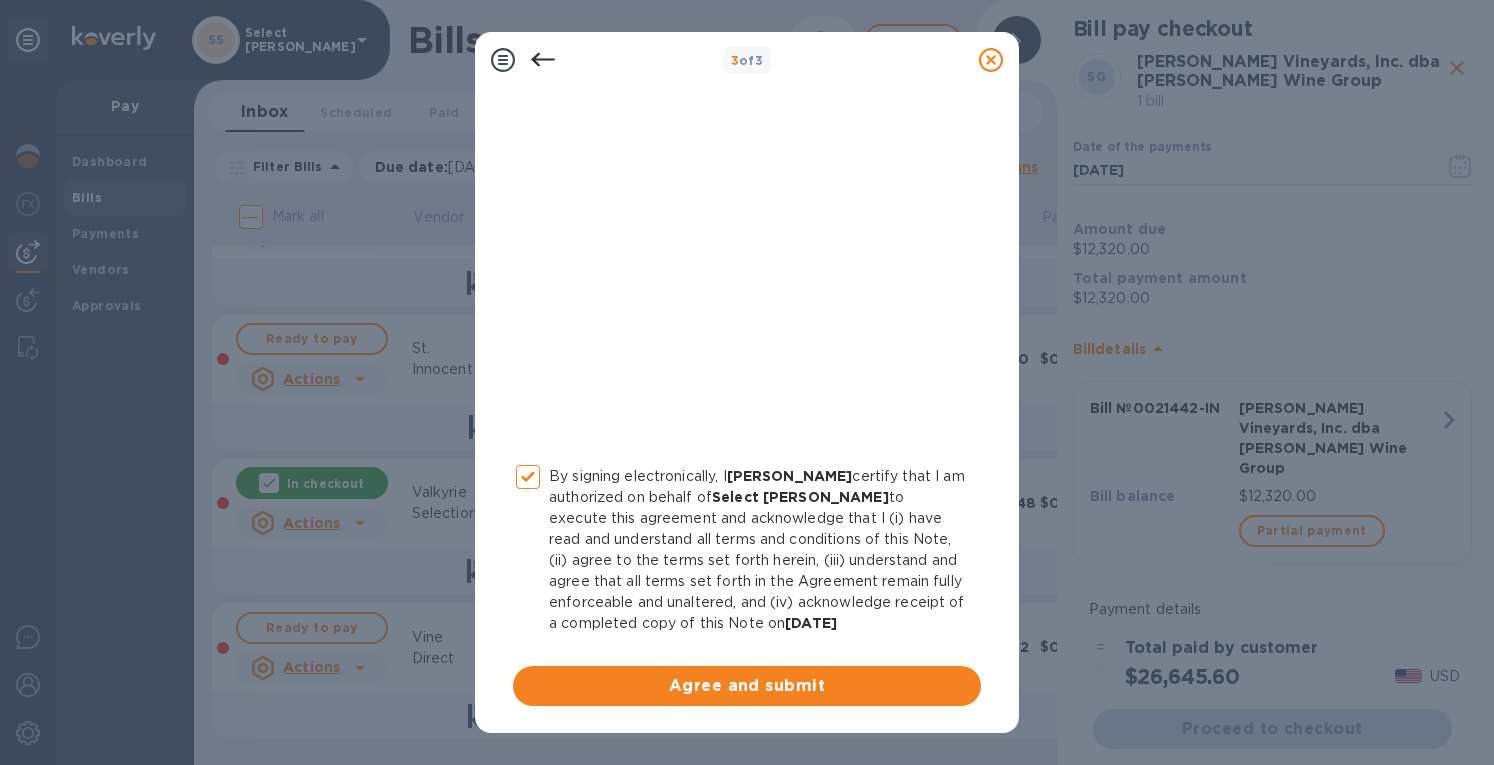 click on "Agree and submit" at bounding box center (747, 686) 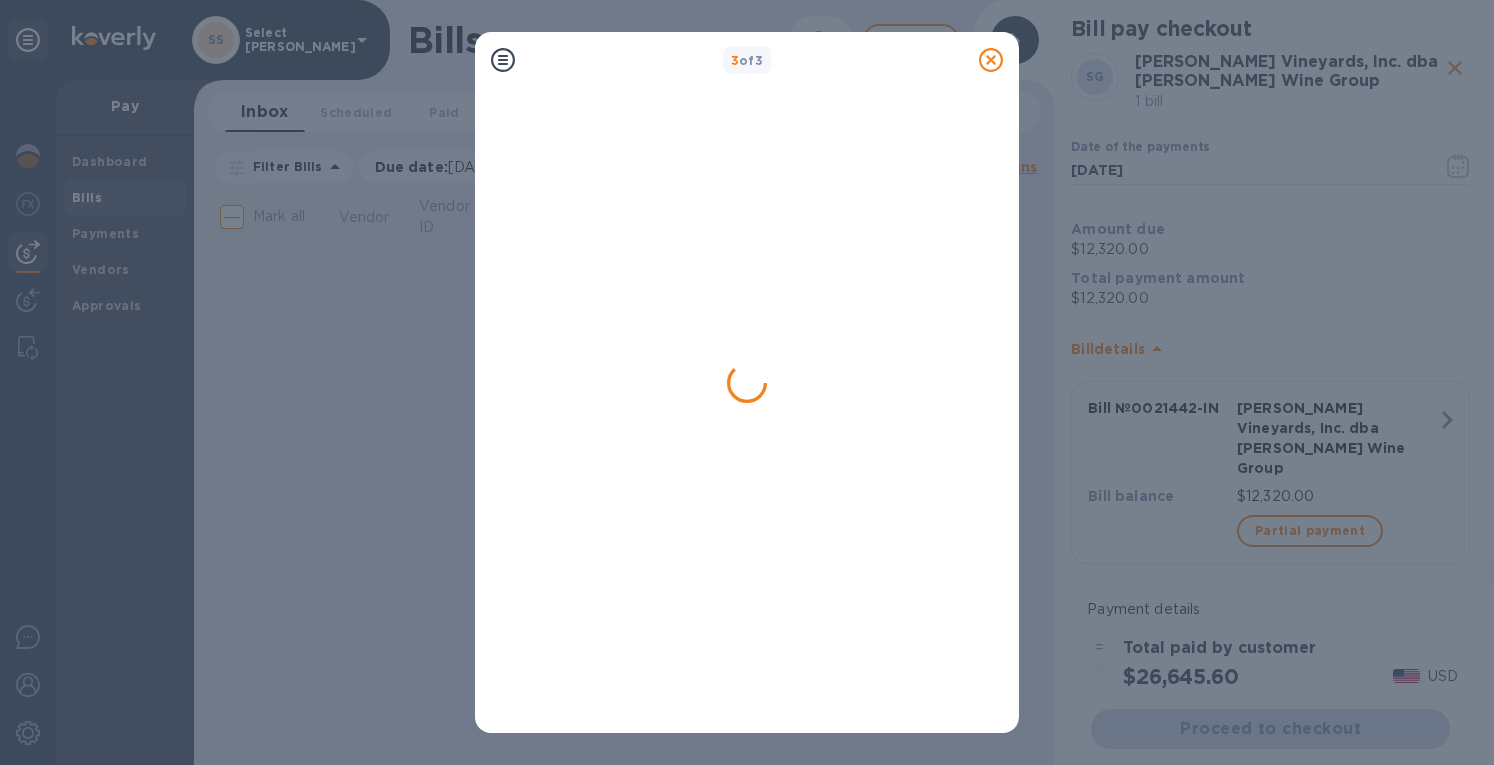 scroll, scrollTop: 0, scrollLeft: 0, axis: both 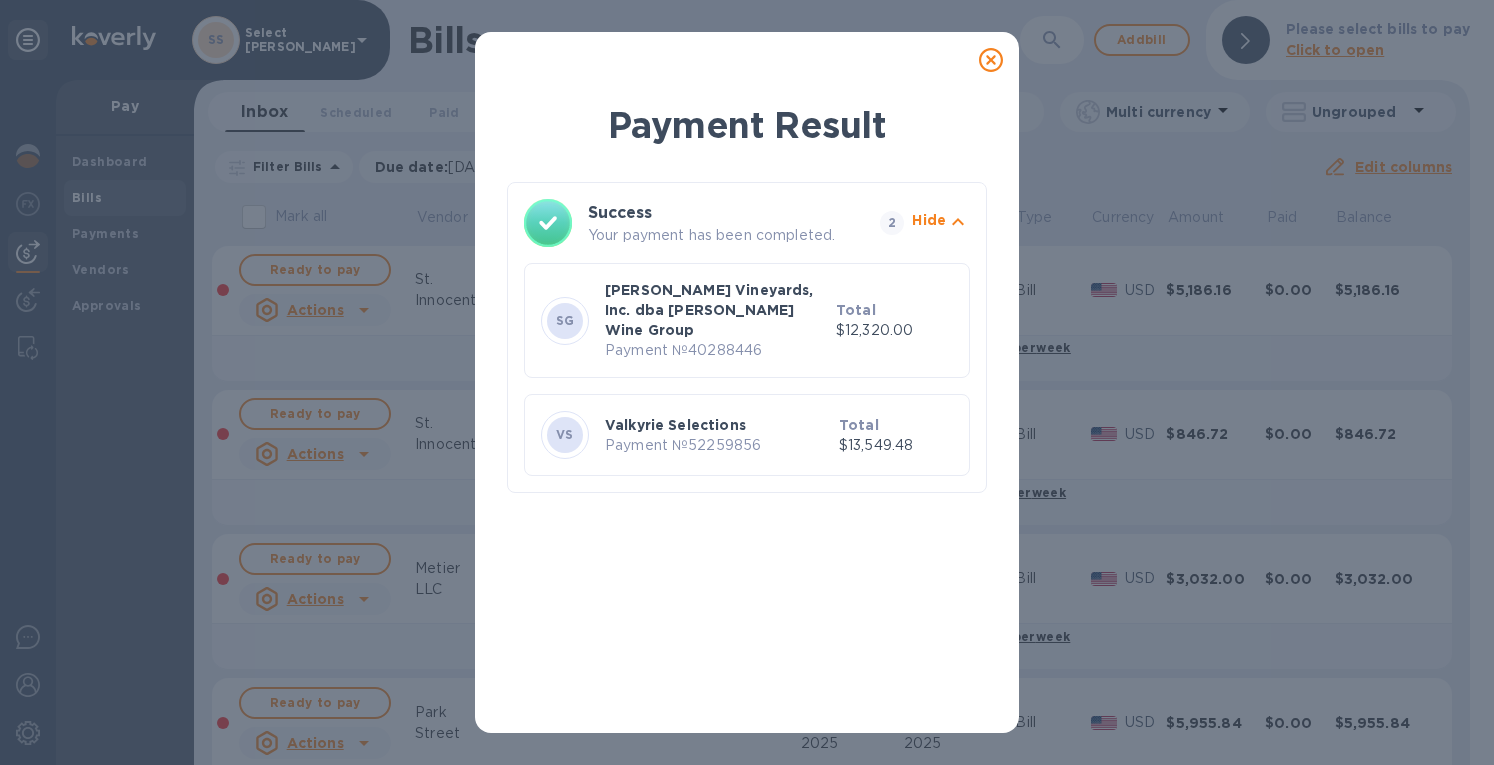 click 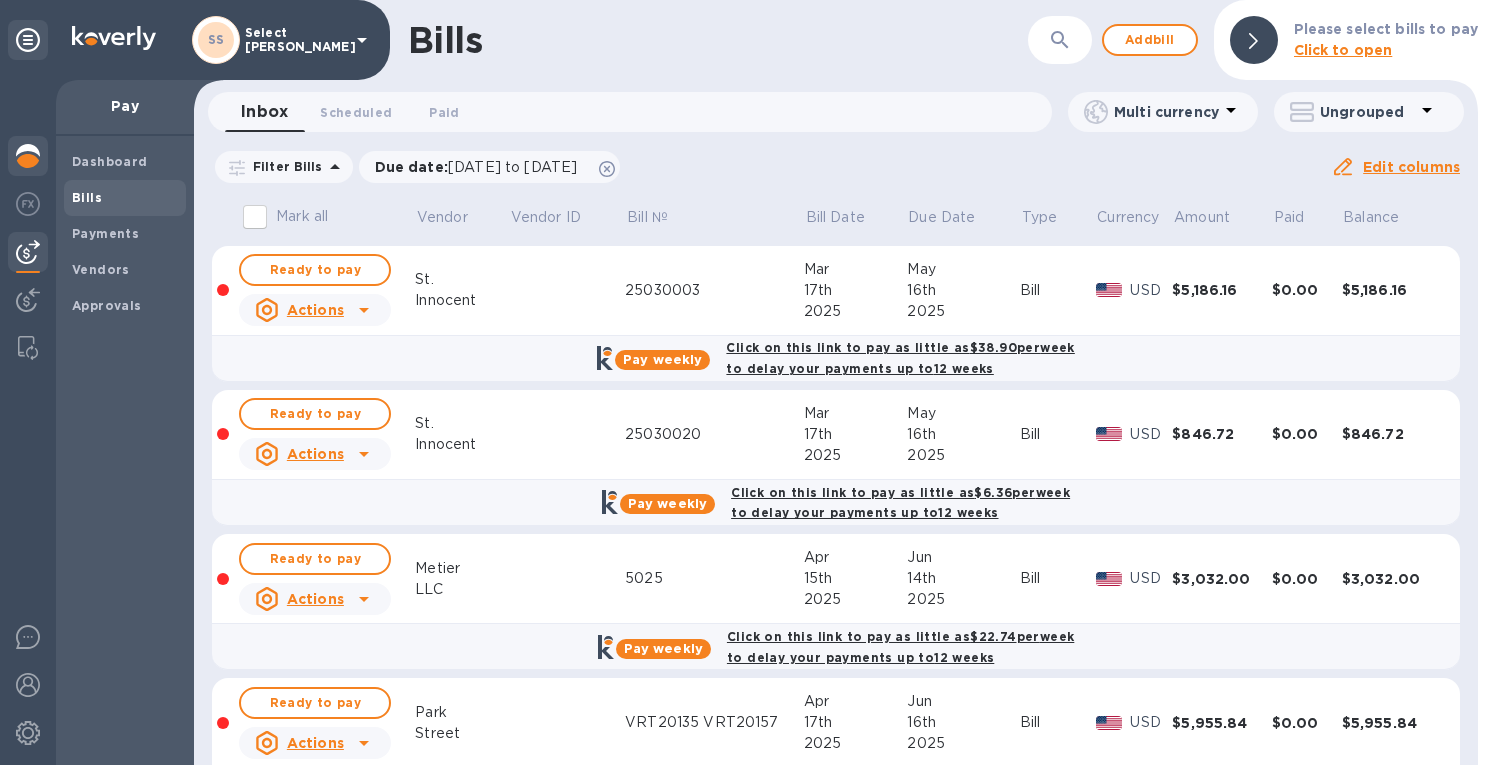 click at bounding box center [28, 156] 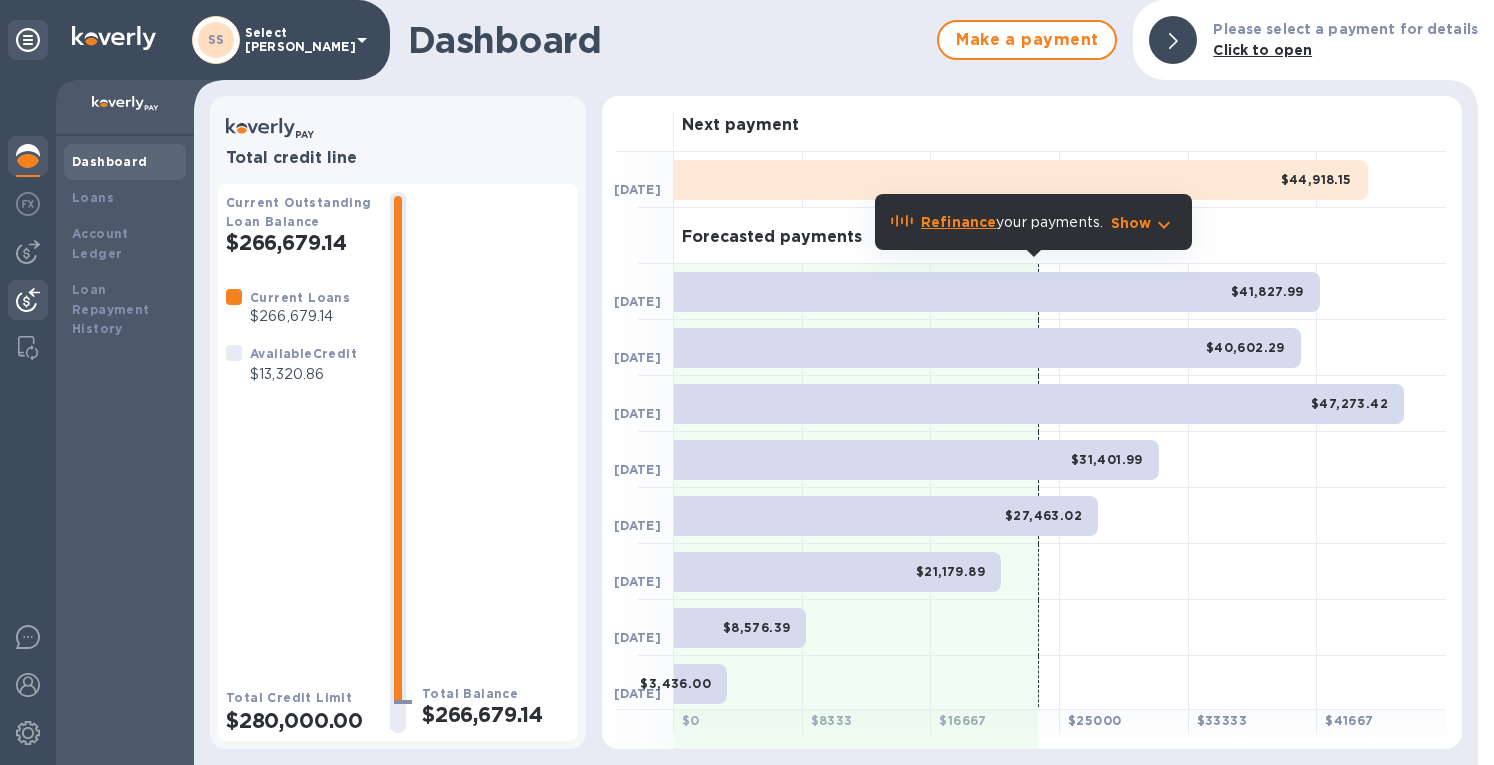 click at bounding box center [28, 300] 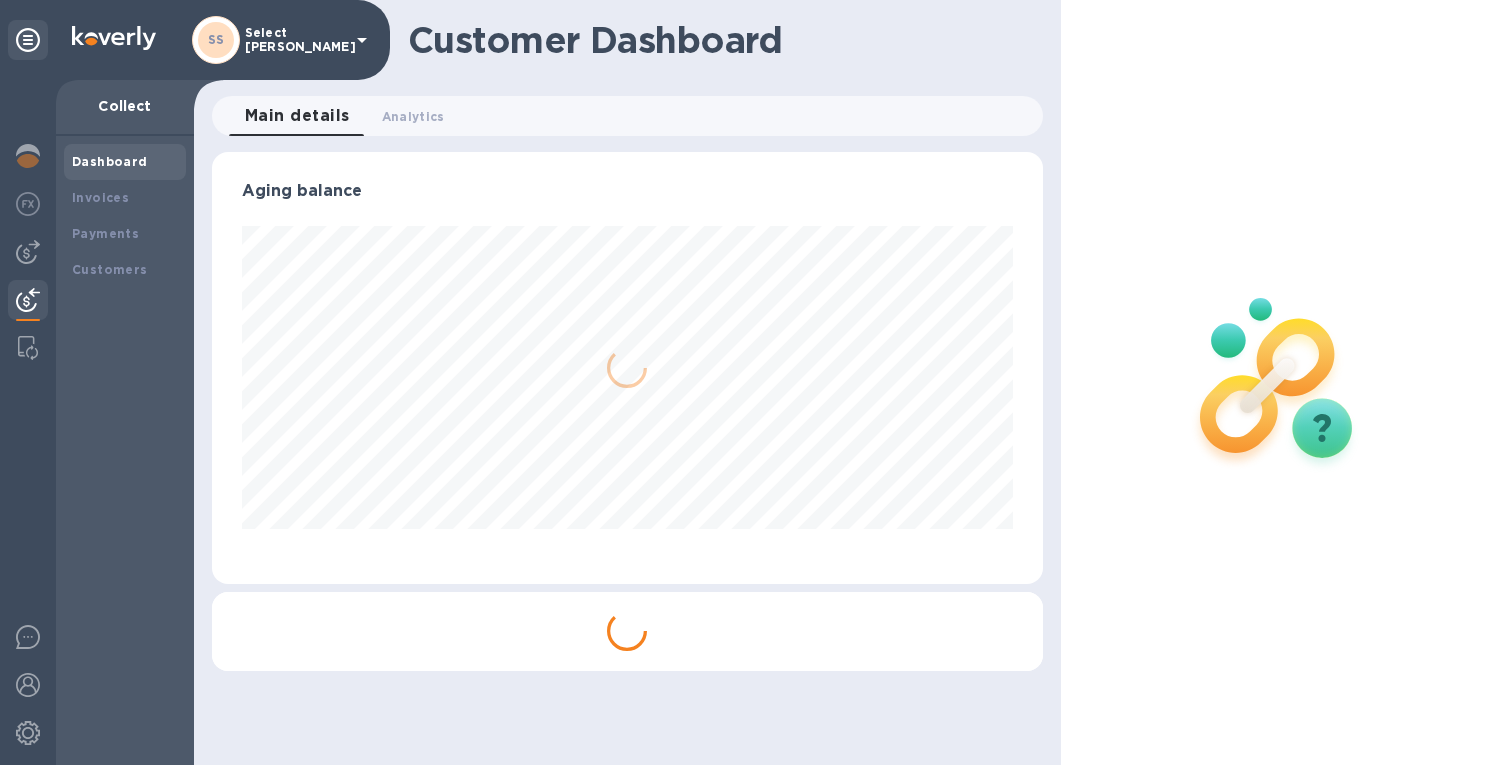 scroll, scrollTop: 432, scrollLeft: 822, axis: both 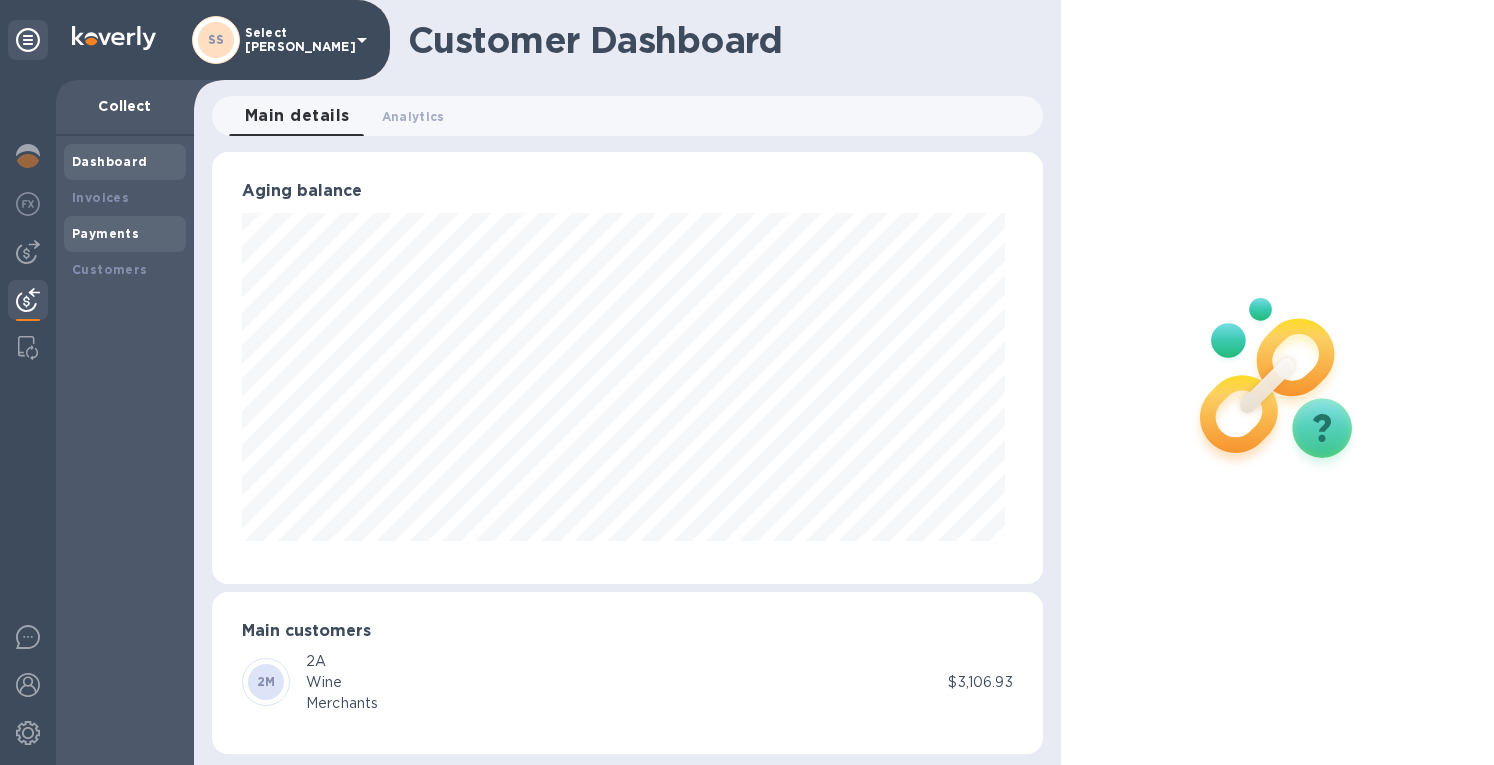 click on "Payments" at bounding box center [105, 233] 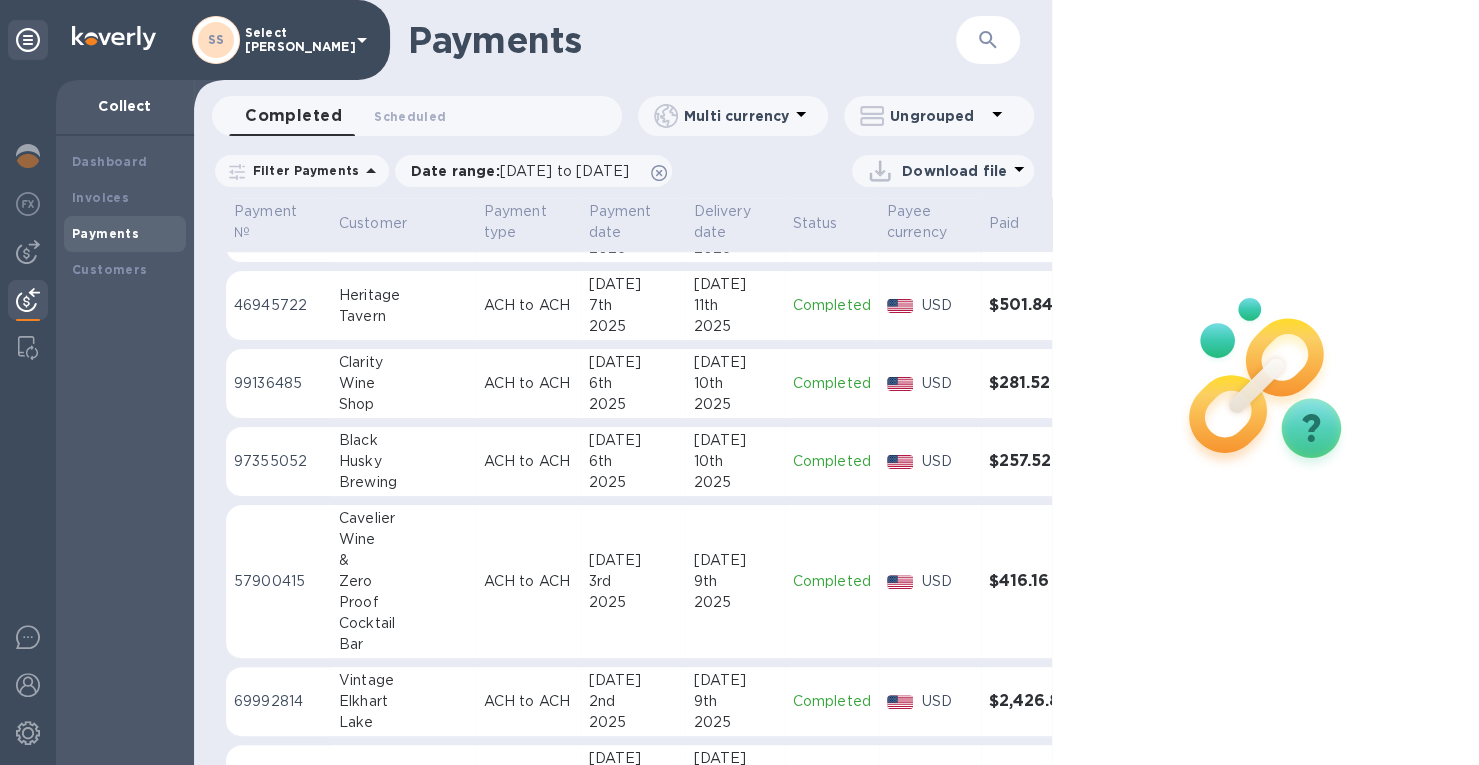 scroll, scrollTop: 1400, scrollLeft: 0, axis: vertical 